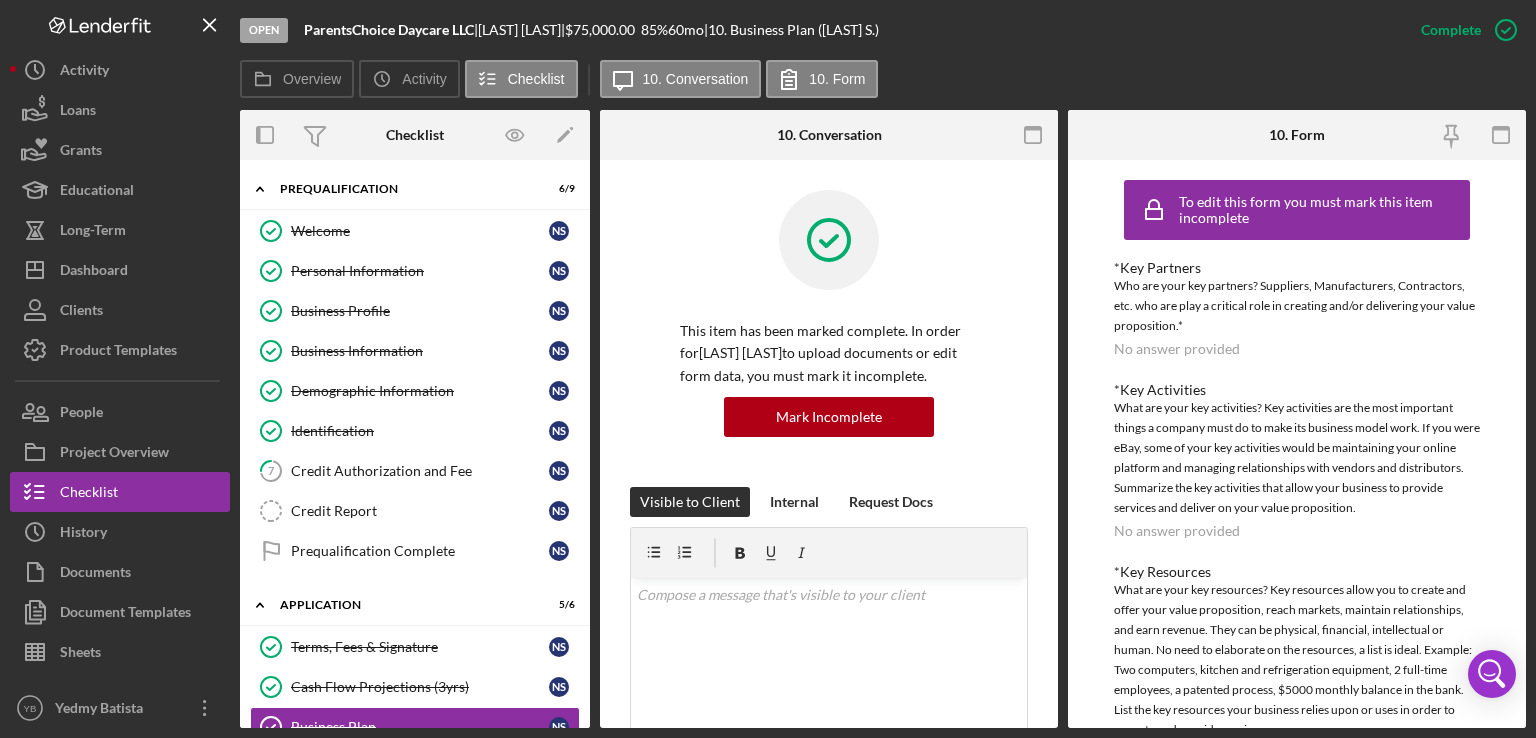 scroll, scrollTop: 0, scrollLeft: 0, axis: both 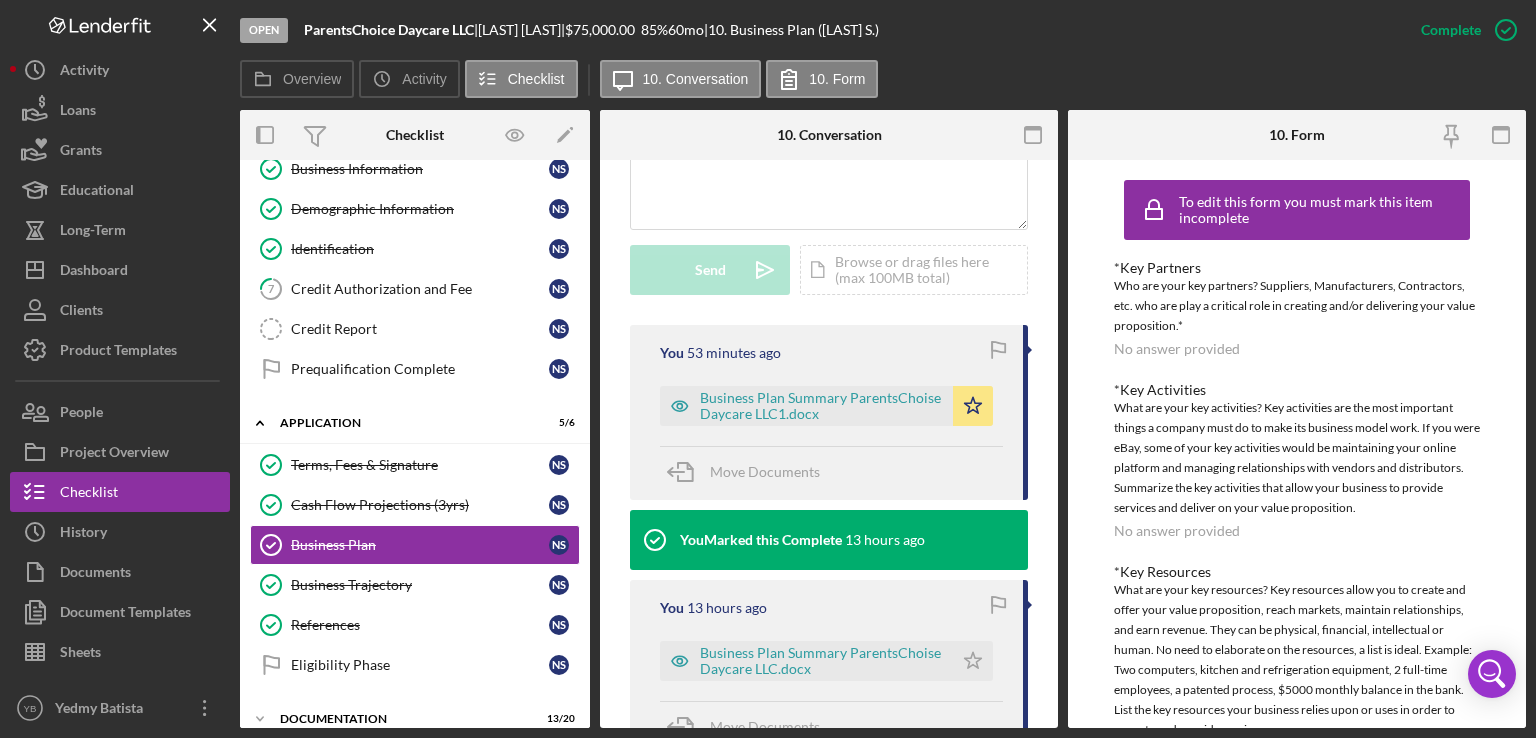 drag, startPoint x: 591, startPoint y: 483, endPoint x: 590, endPoint y: 557, distance: 74.00676 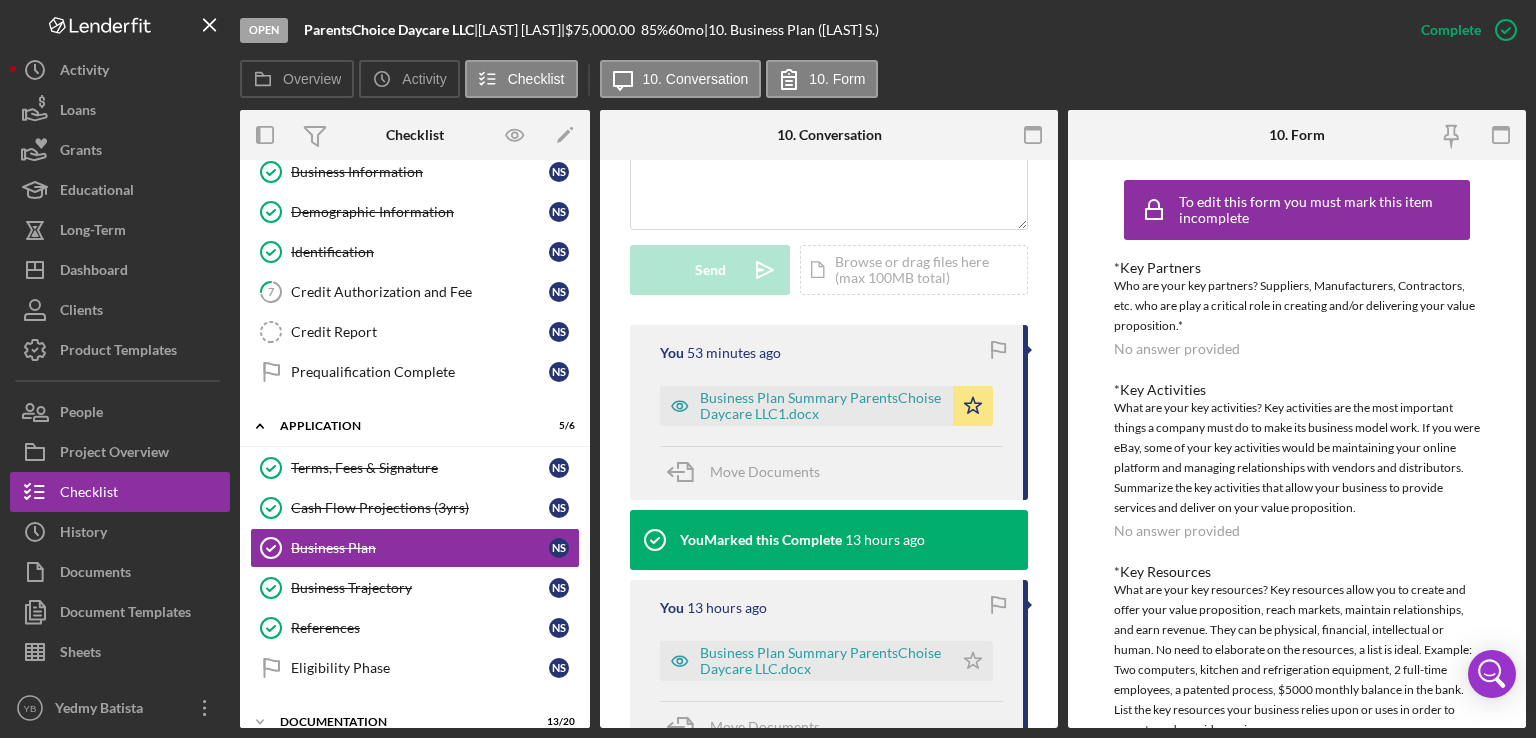 scroll, scrollTop: 181, scrollLeft: 0, axis: vertical 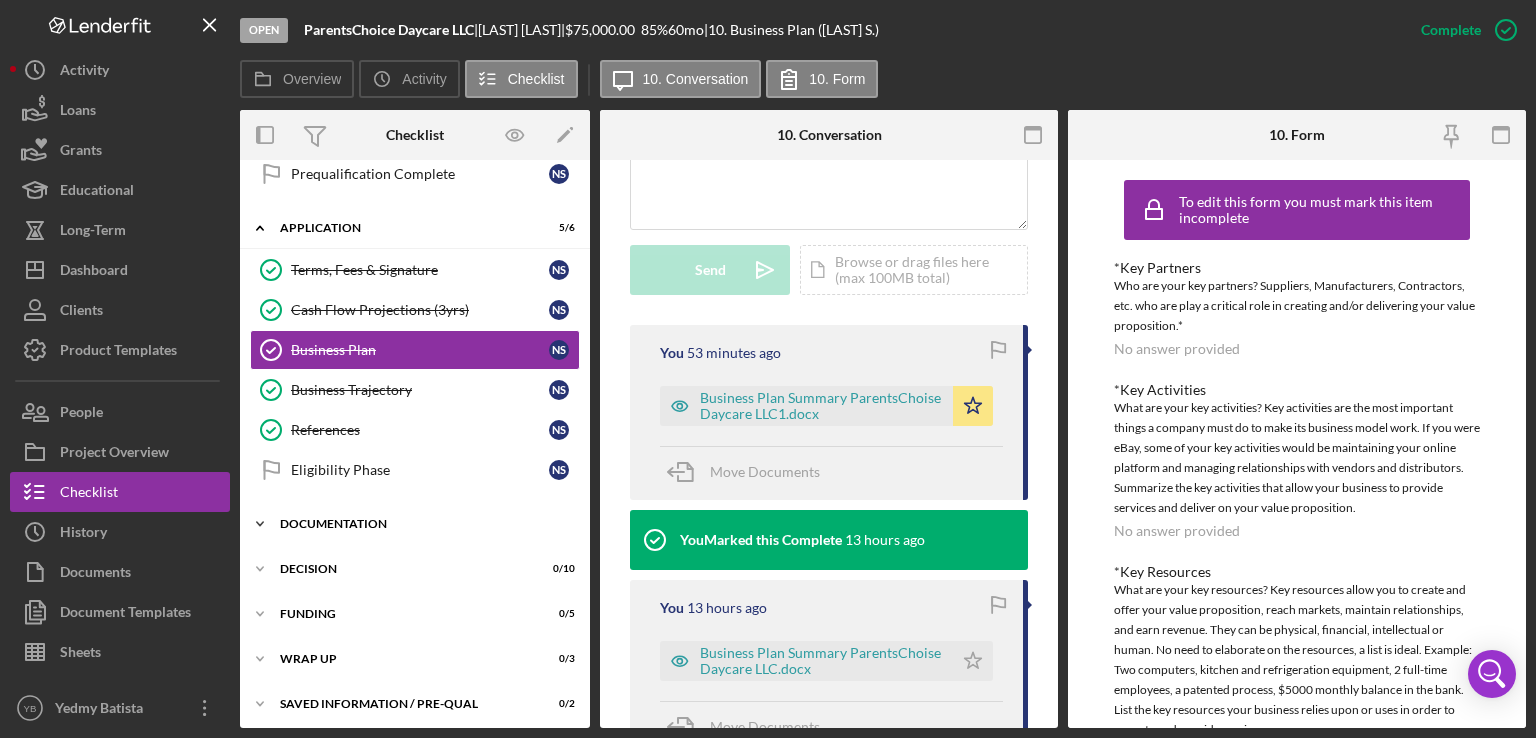 click on "Icon/Expander Documentation 13 / 20" at bounding box center (415, 524) 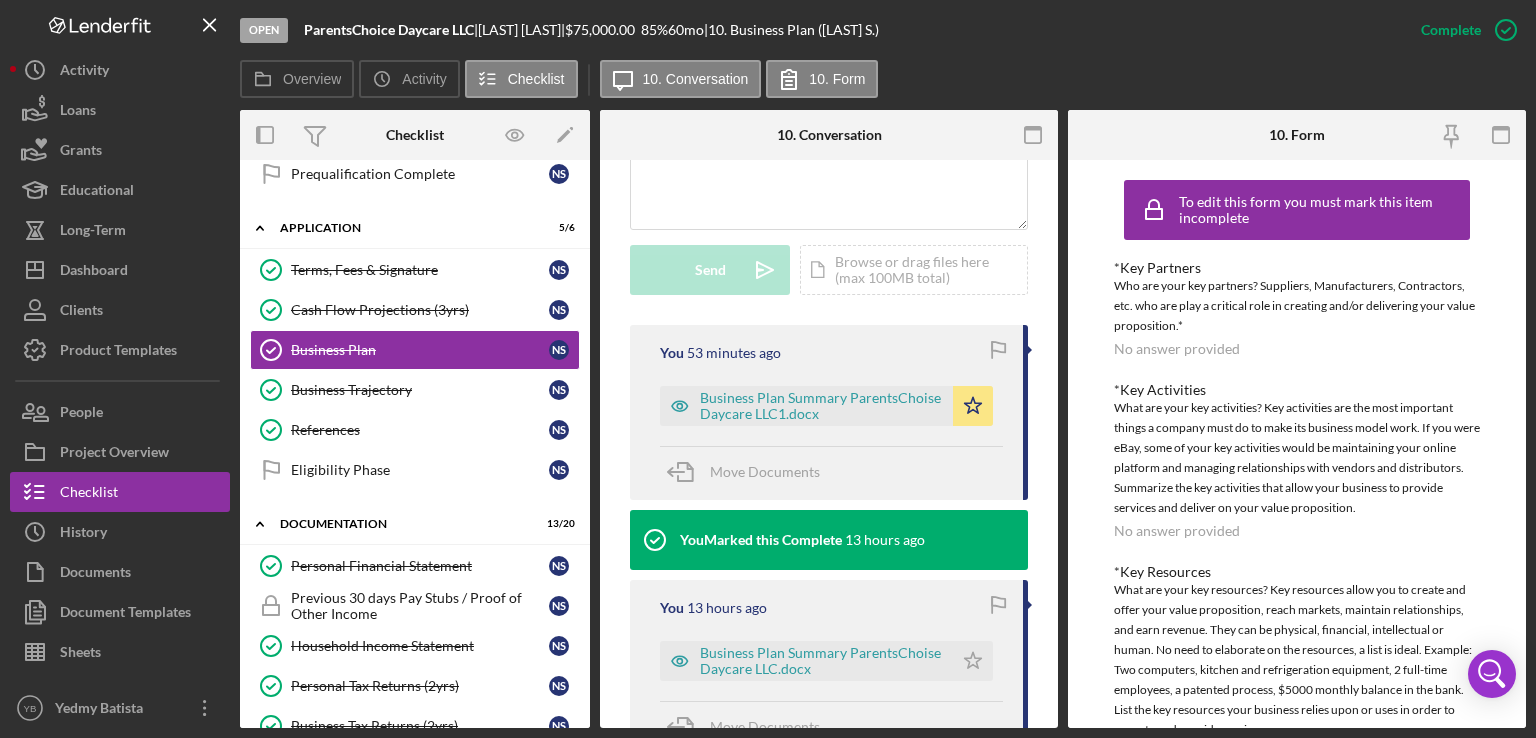 drag, startPoint x: 583, startPoint y: 444, endPoint x: 587, endPoint y: 456, distance: 12.649111 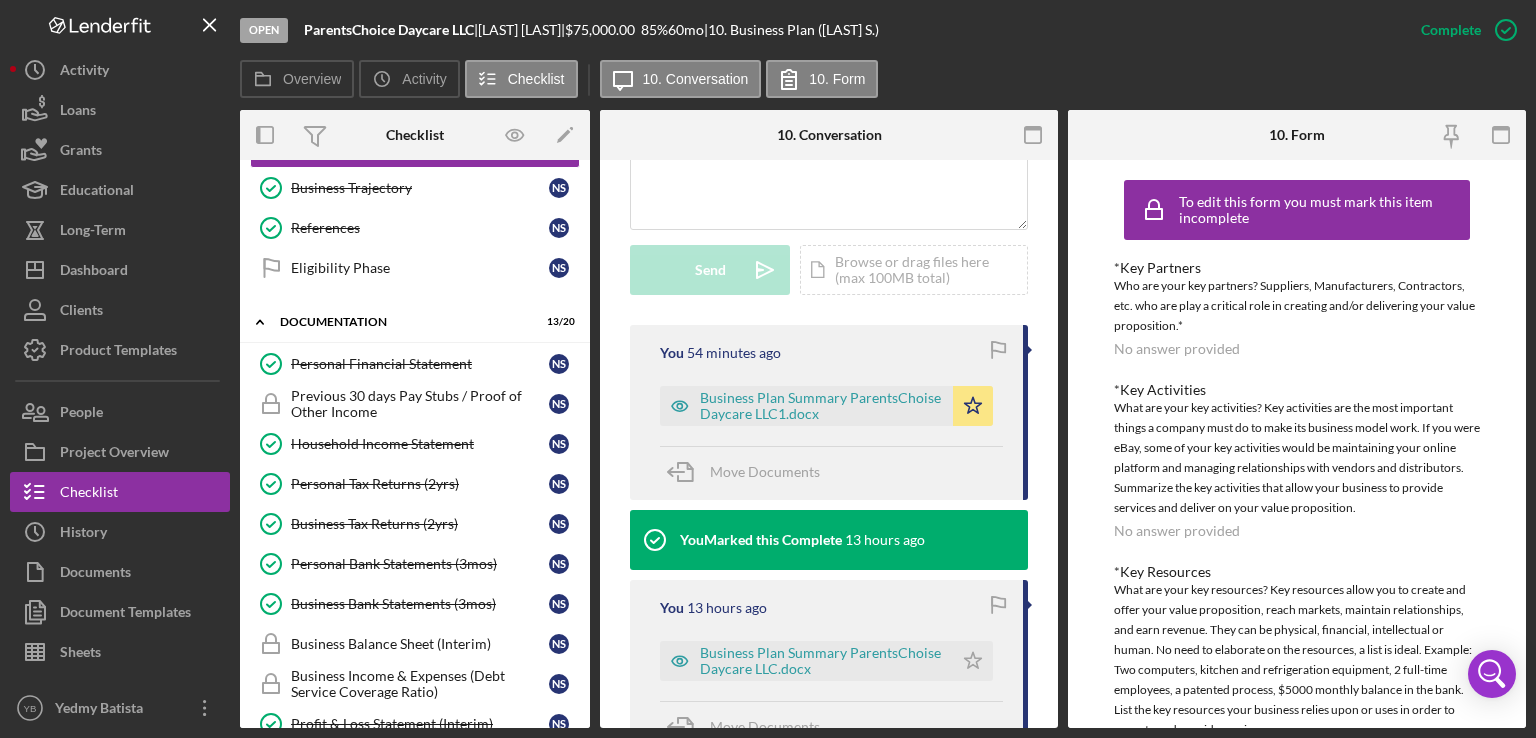 scroll, scrollTop: 584, scrollLeft: 0, axis: vertical 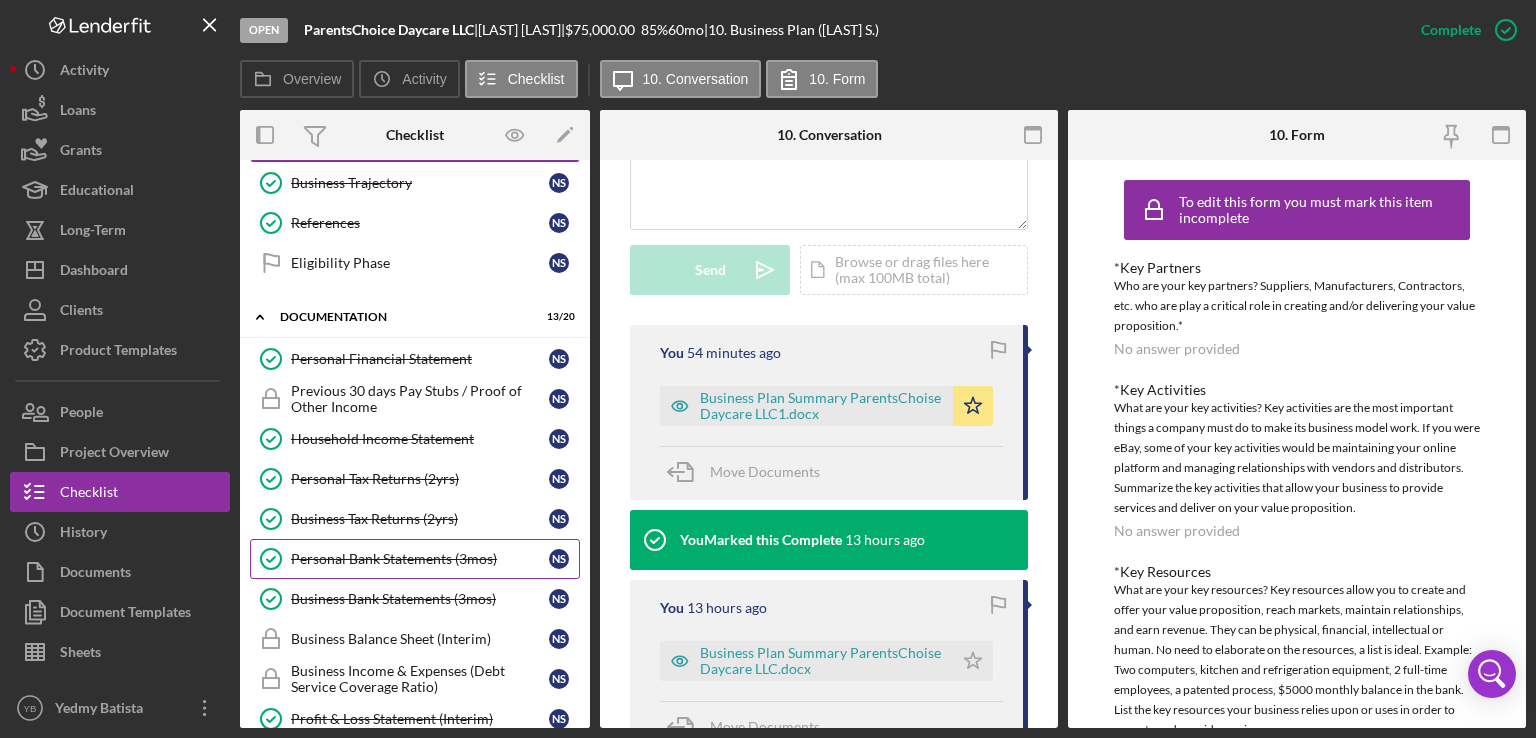 click on "Personal Bank Statements (3mos)" at bounding box center (420, 559) 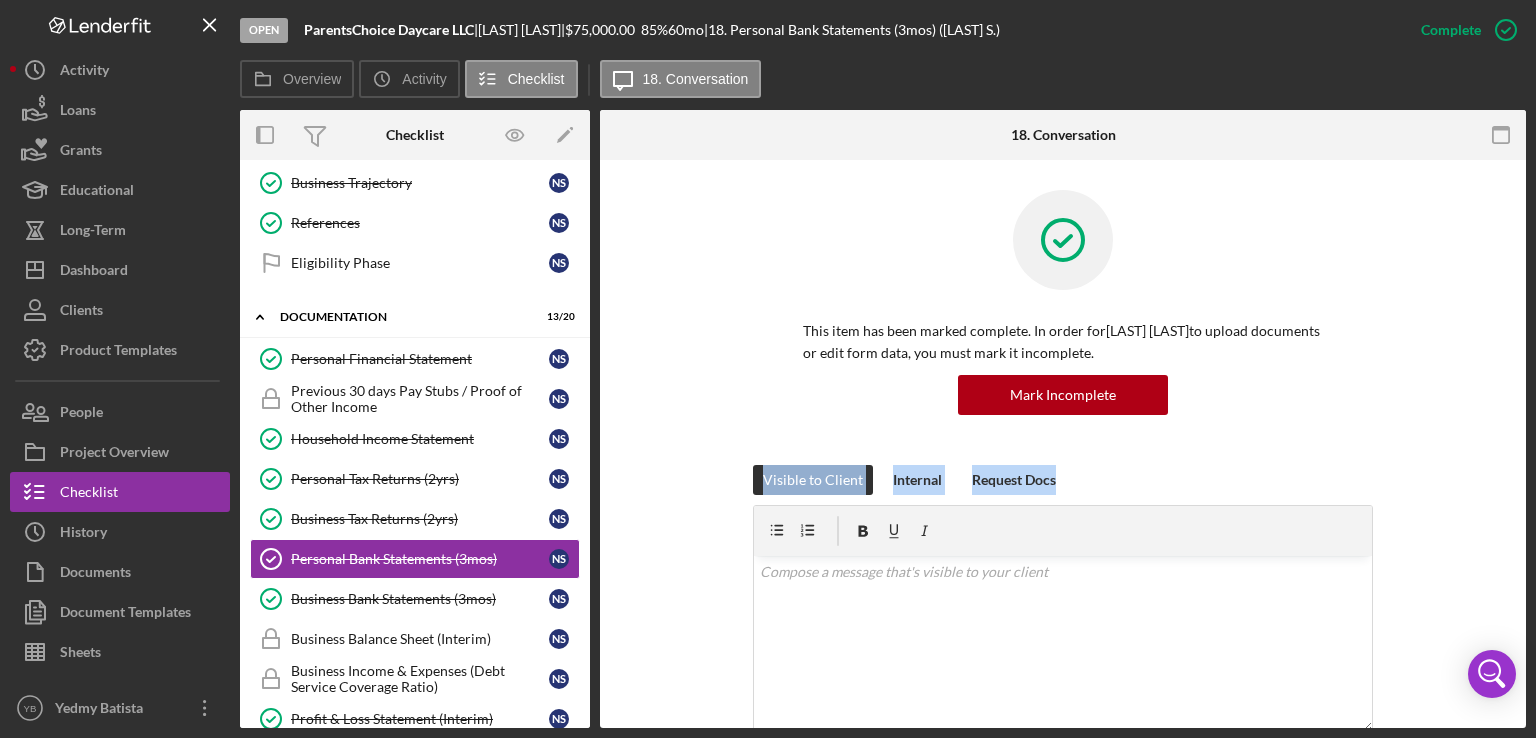 drag, startPoint x: 1529, startPoint y: 378, endPoint x: 1468, endPoint y: 450, distance: 94.36631 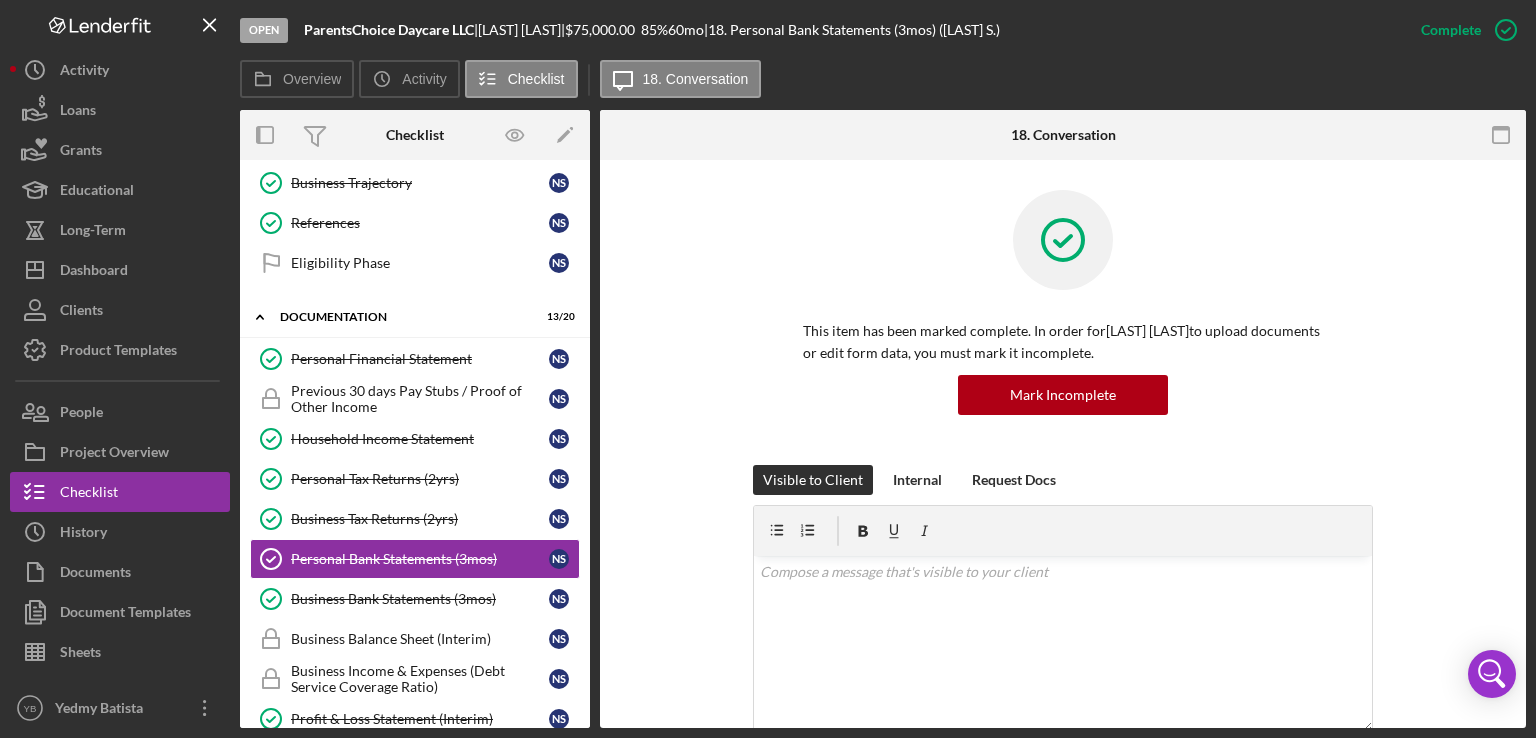 click on "This item has been marked complete. In order for  [LAST]  [LAST]   to upload documents or edit form data, you must mark it incomplete. Mark Incomplete" at bounding box center [1063, 327] 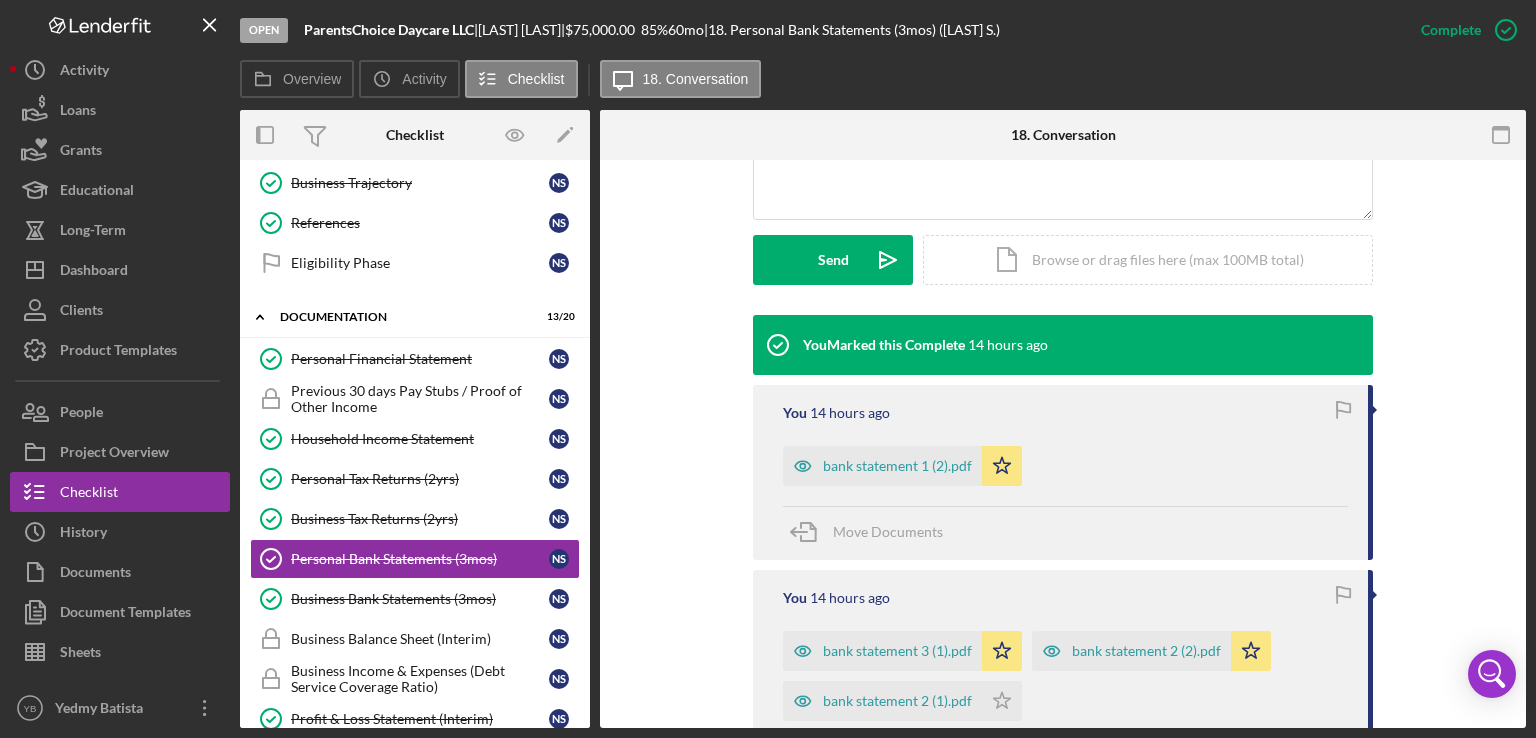 scroll, scrollTop: 520, scrollLeft: 0, axis: vertical 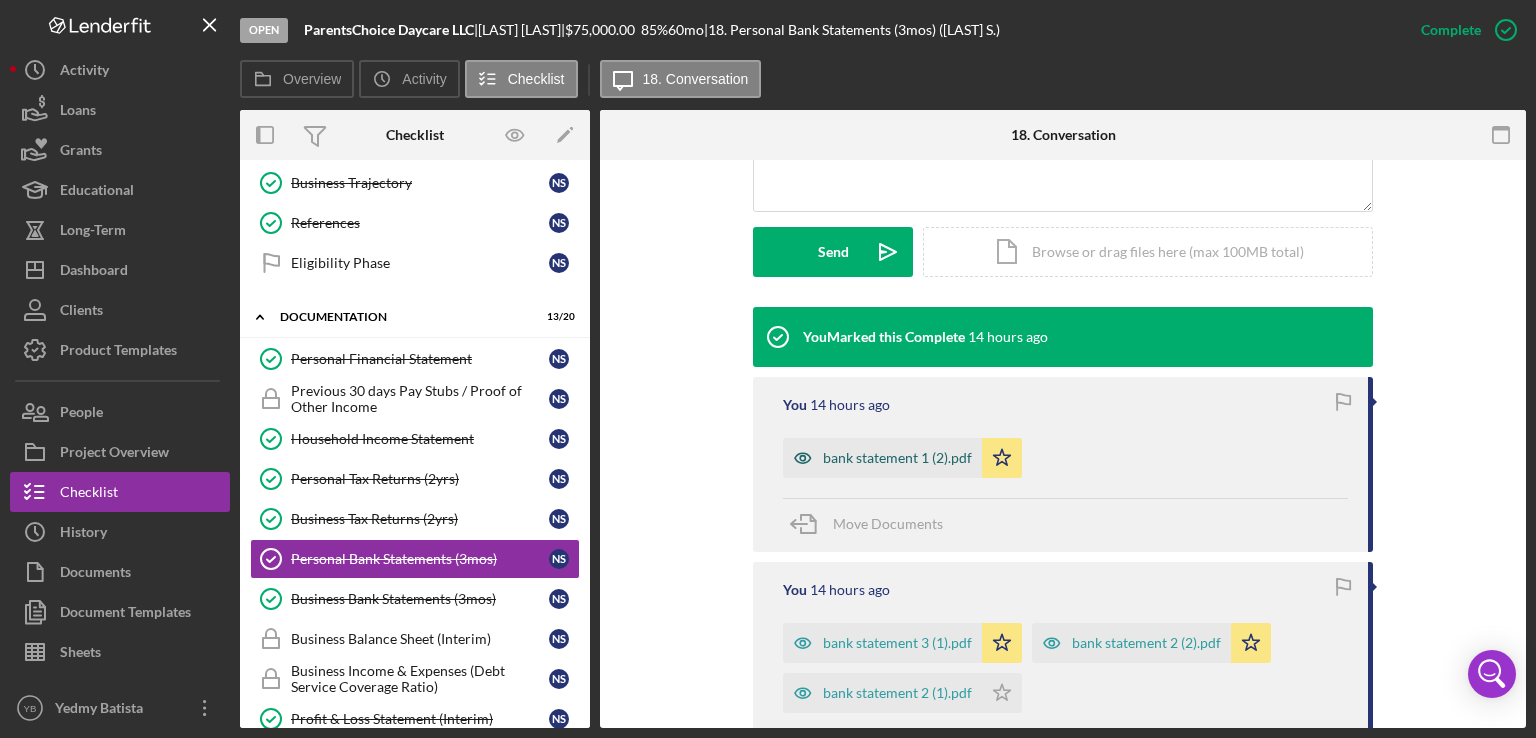 click on "bank statement 1 (2).pdf" at bounding box center [897, 458] 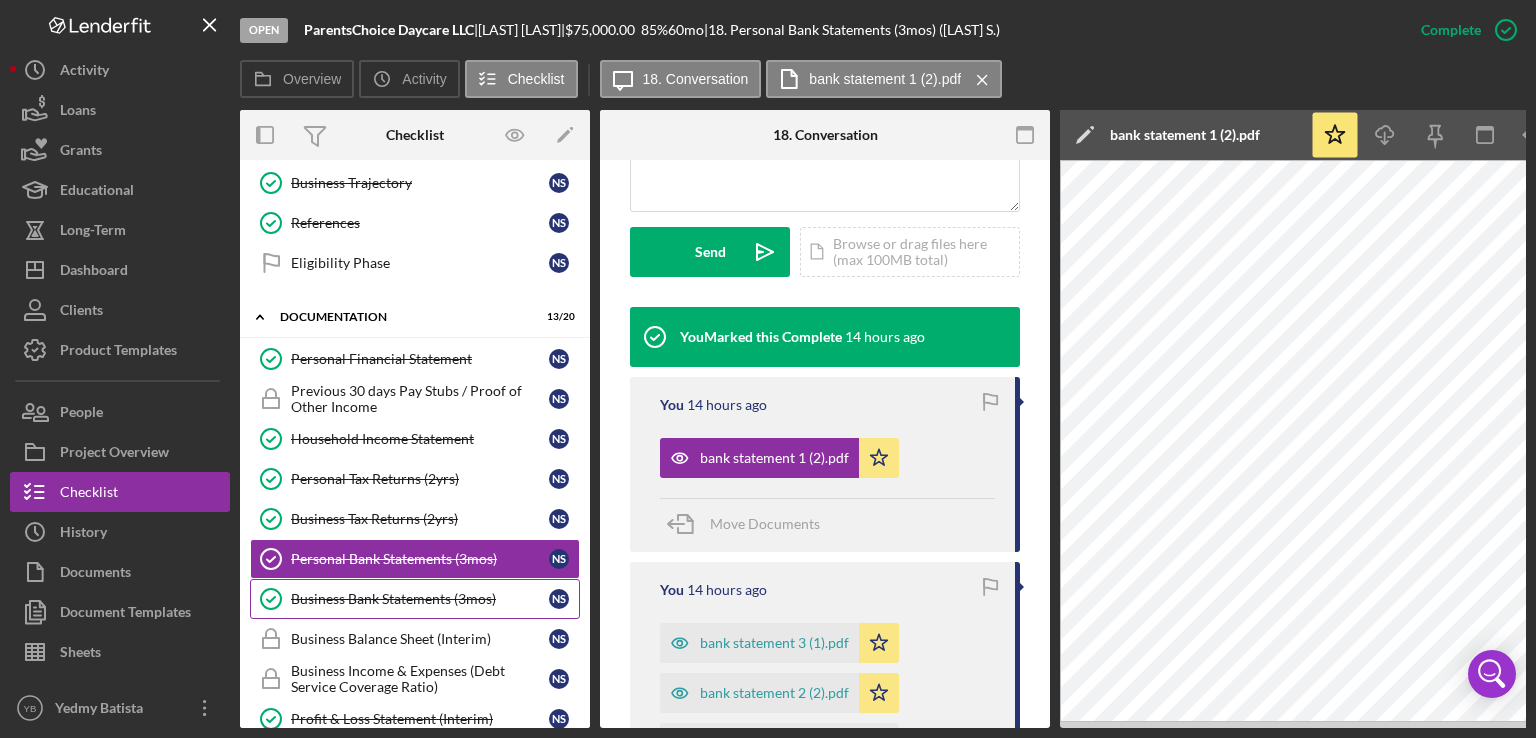 click on "Business Bank Statements (3mos)" at bounding box center (420, 599) 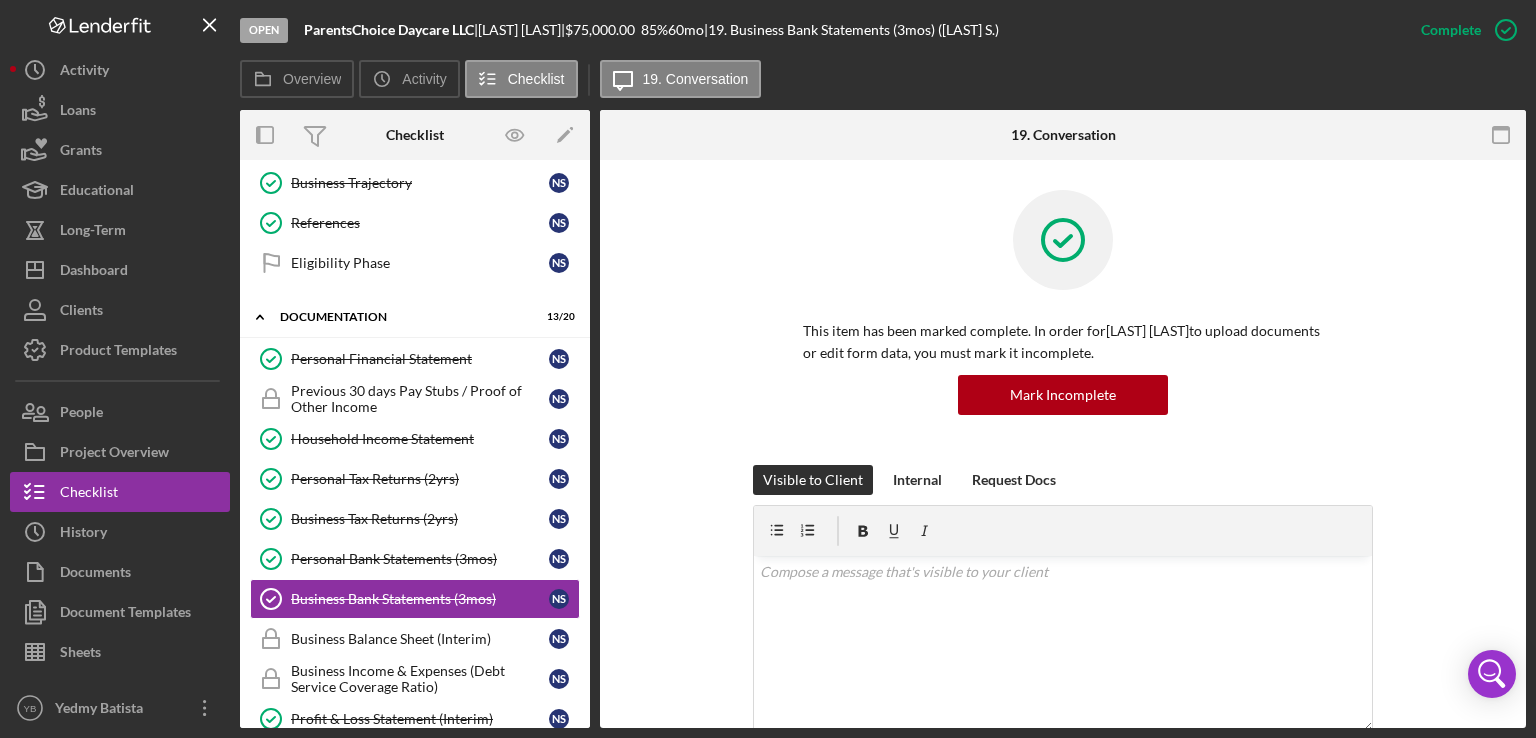drag, startPoint x: 1528, startPoint y: 402, endPoint x: 1404, endPoint y: 425, distance: 126.11503 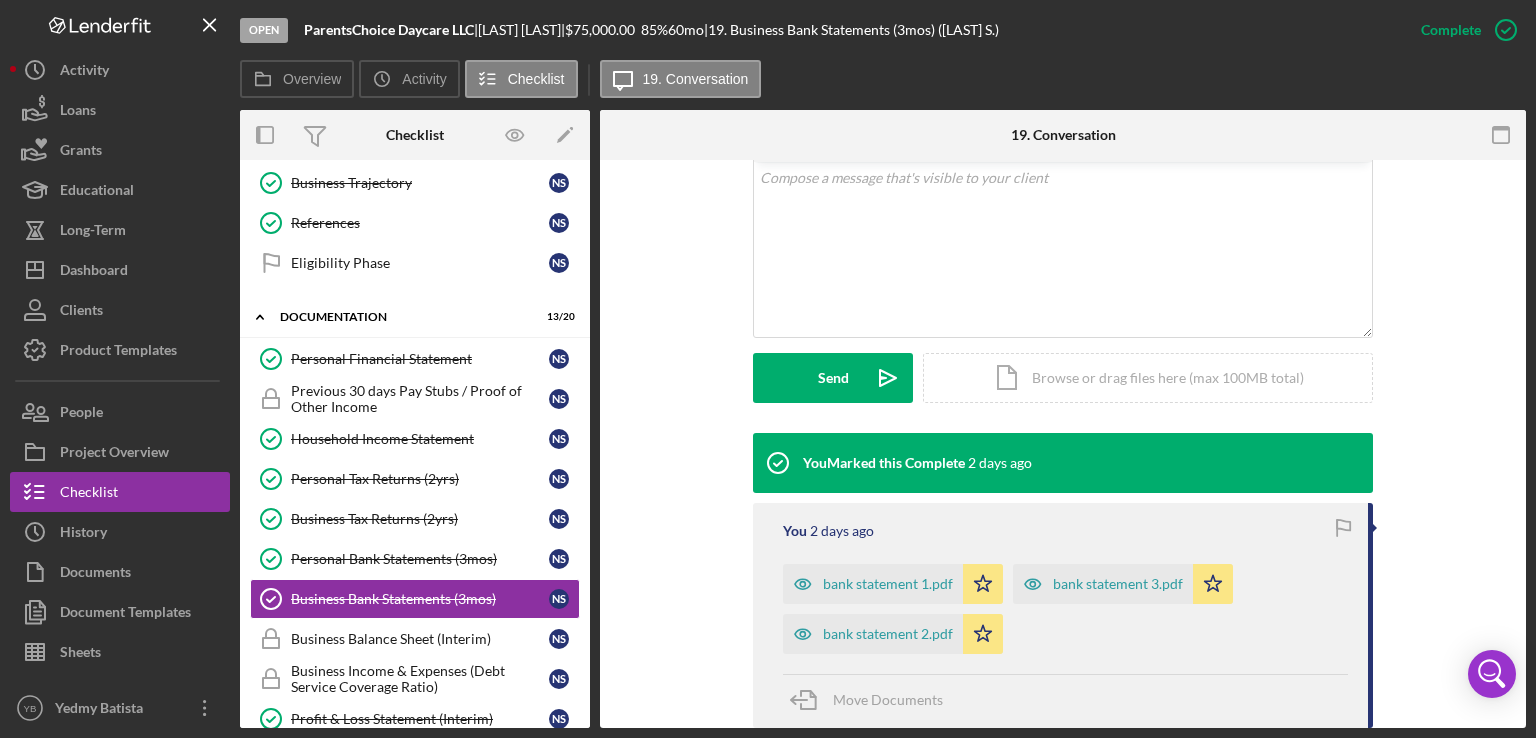 scroll, scrollTop: 400, scrollLeft: 0, axis: vertical 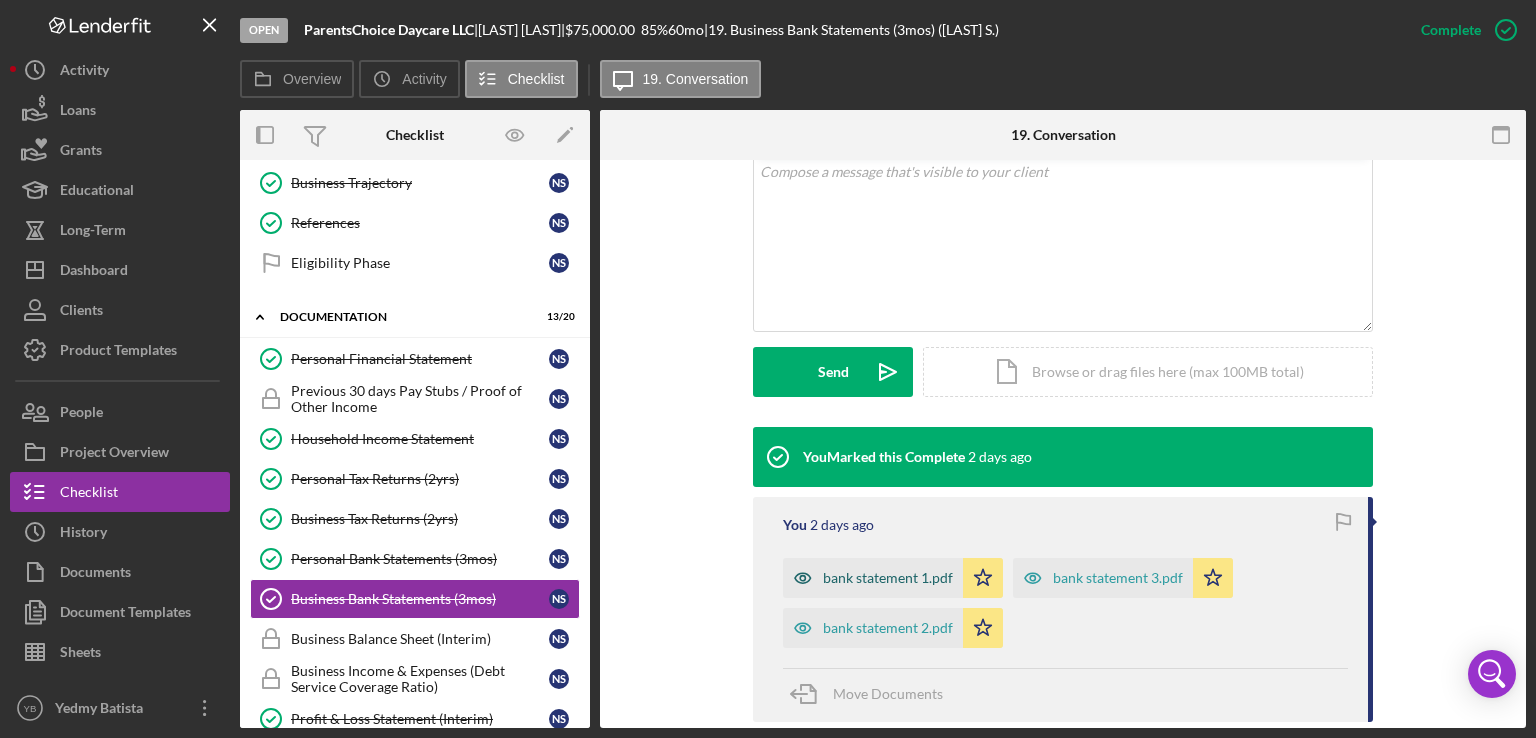 click on "bank statement 1.pdf" at bounding box center (888, 578) 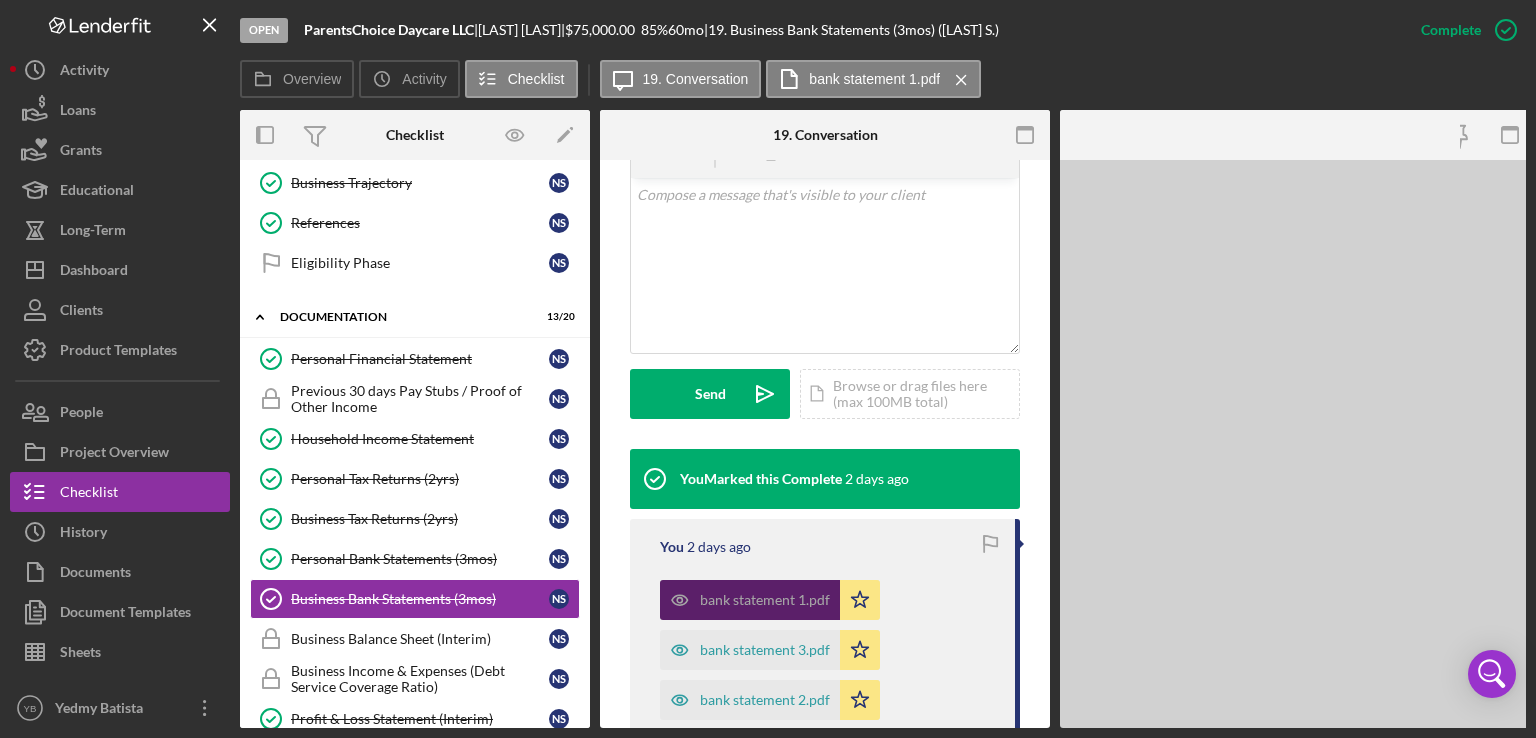 scroll, scrollTop: 422, scrollLeft: 0, axis: vertical 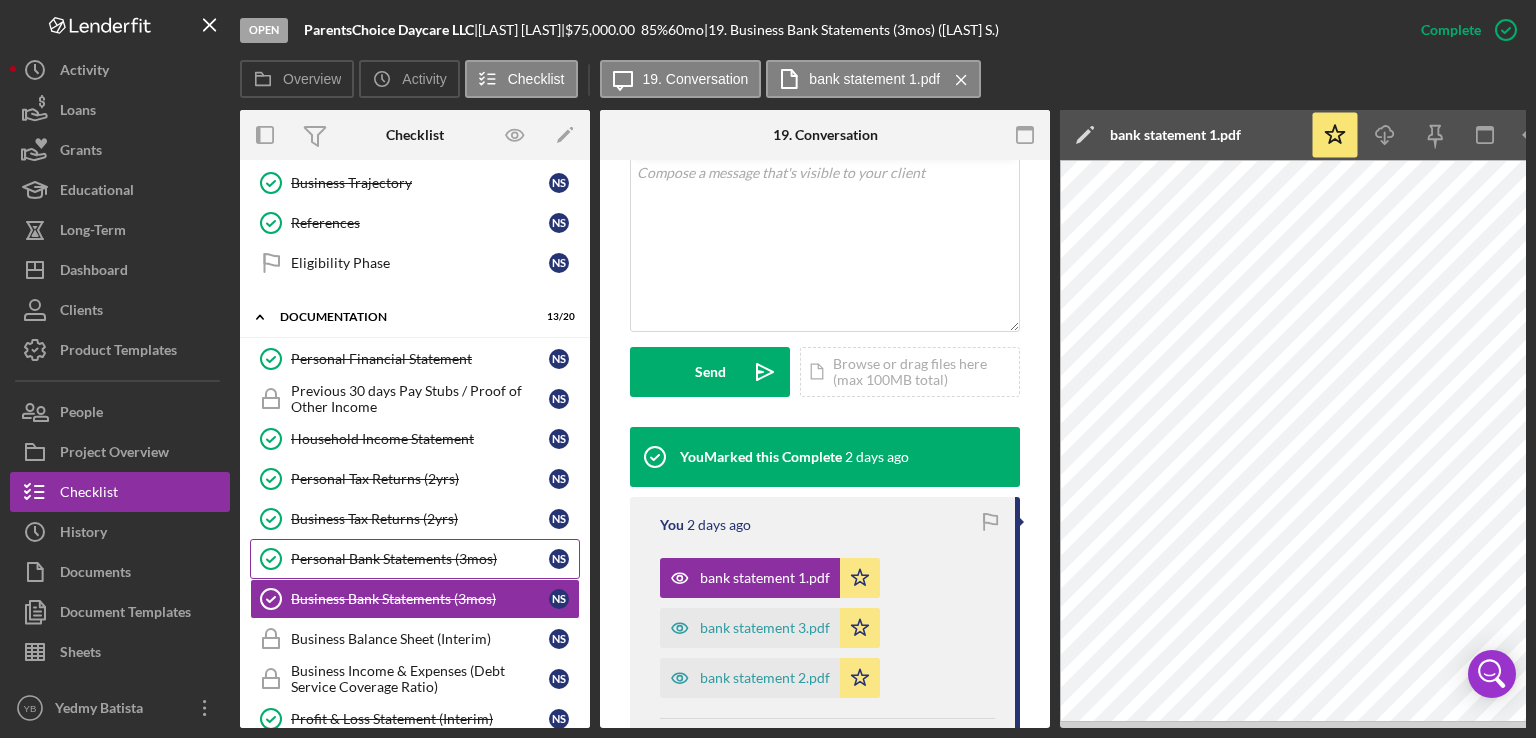 click on "Personal Bank Statements (3mos)" at bounding box center (420, 559) 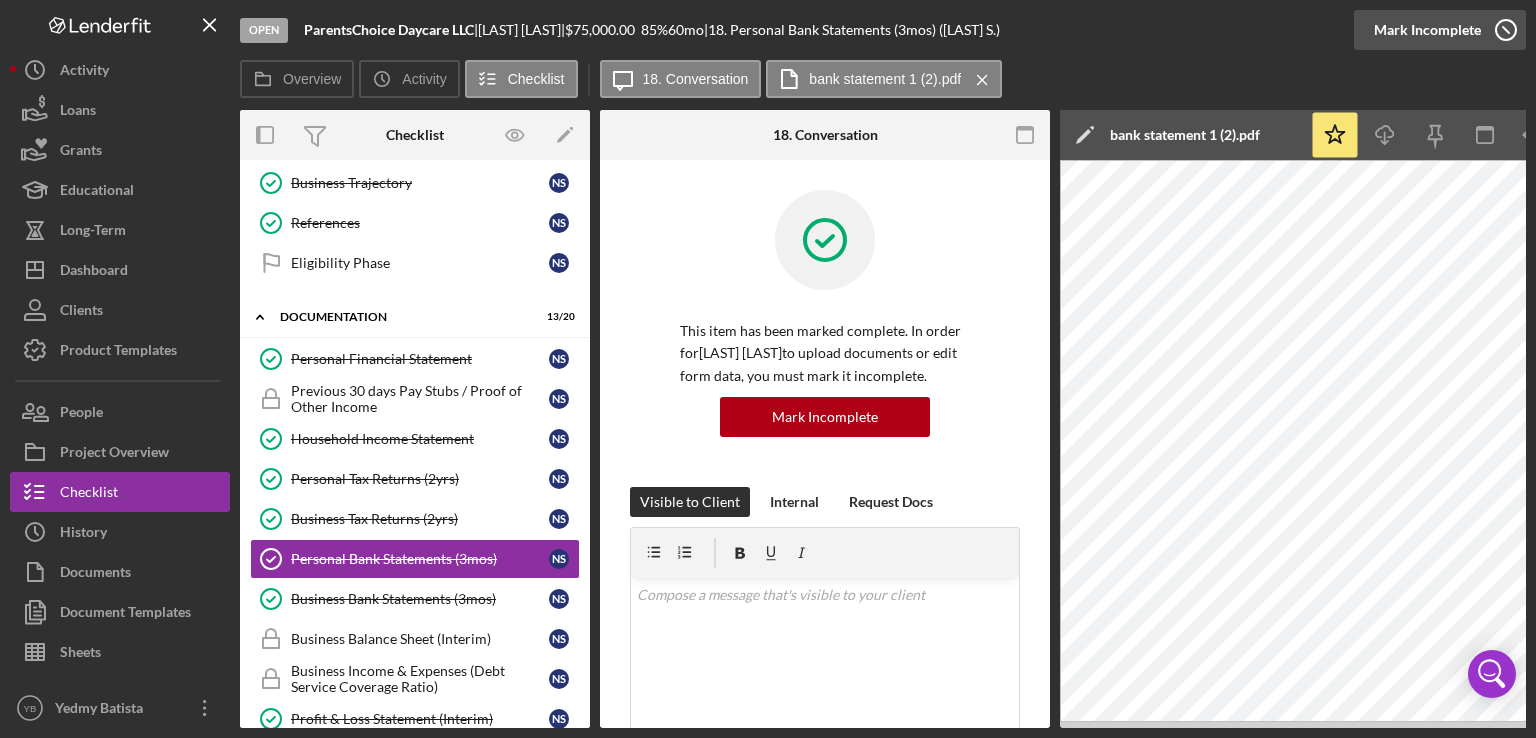 click on "Mark Incomplete" at bounding box center (1427, 30) 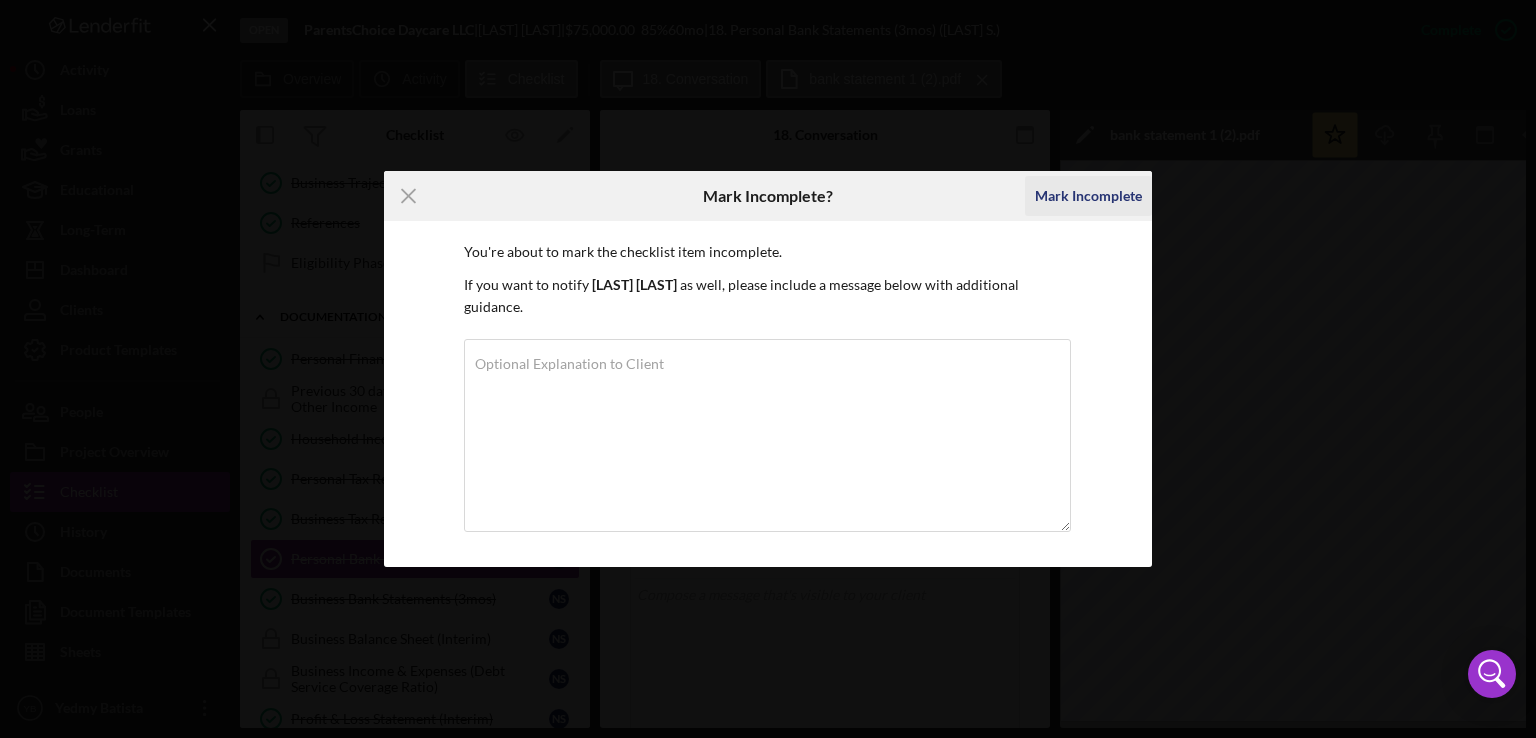 click on "Mark Incomplete" at bounding box center [1088, 196] 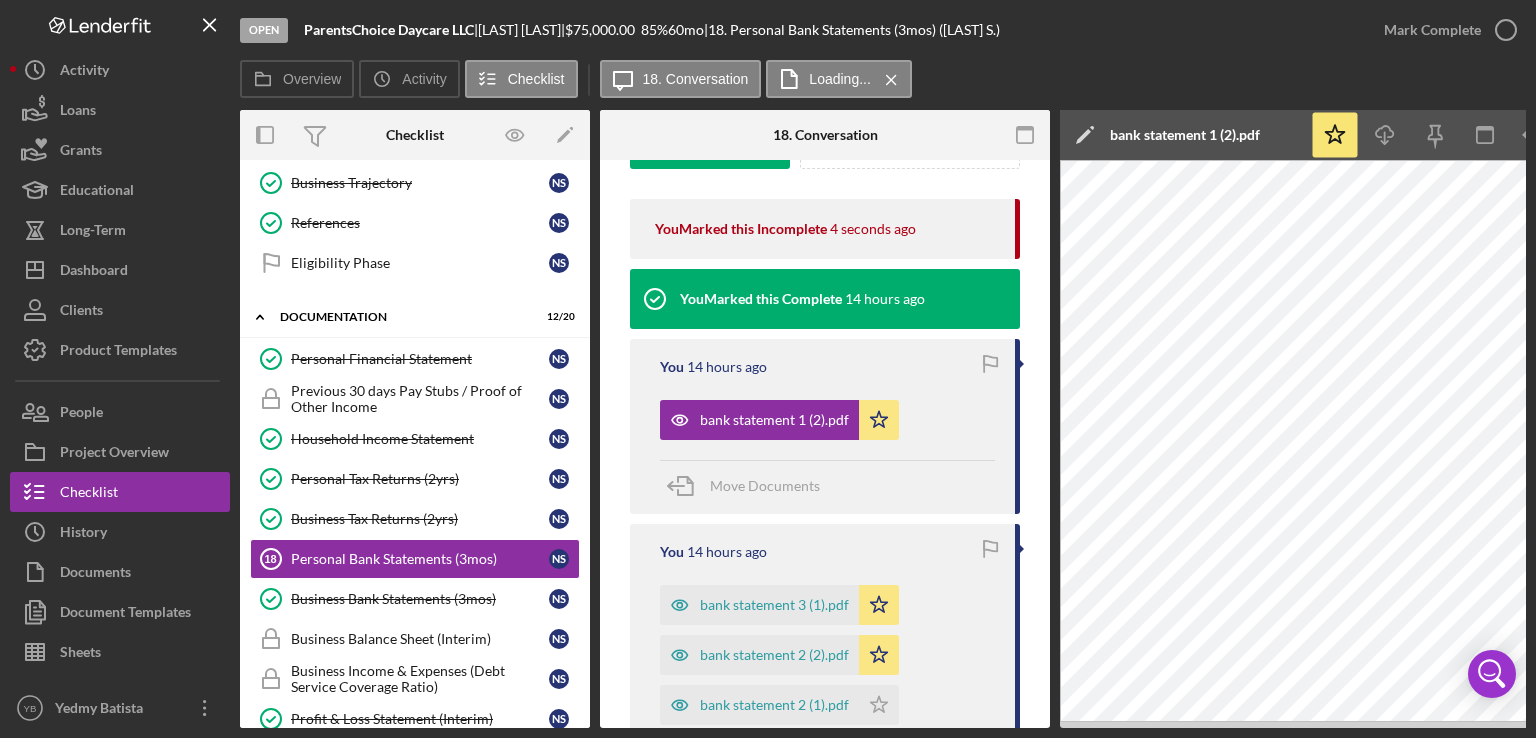 scroll, scrollTop: 360, scrollLeft: 0, axis: vertical 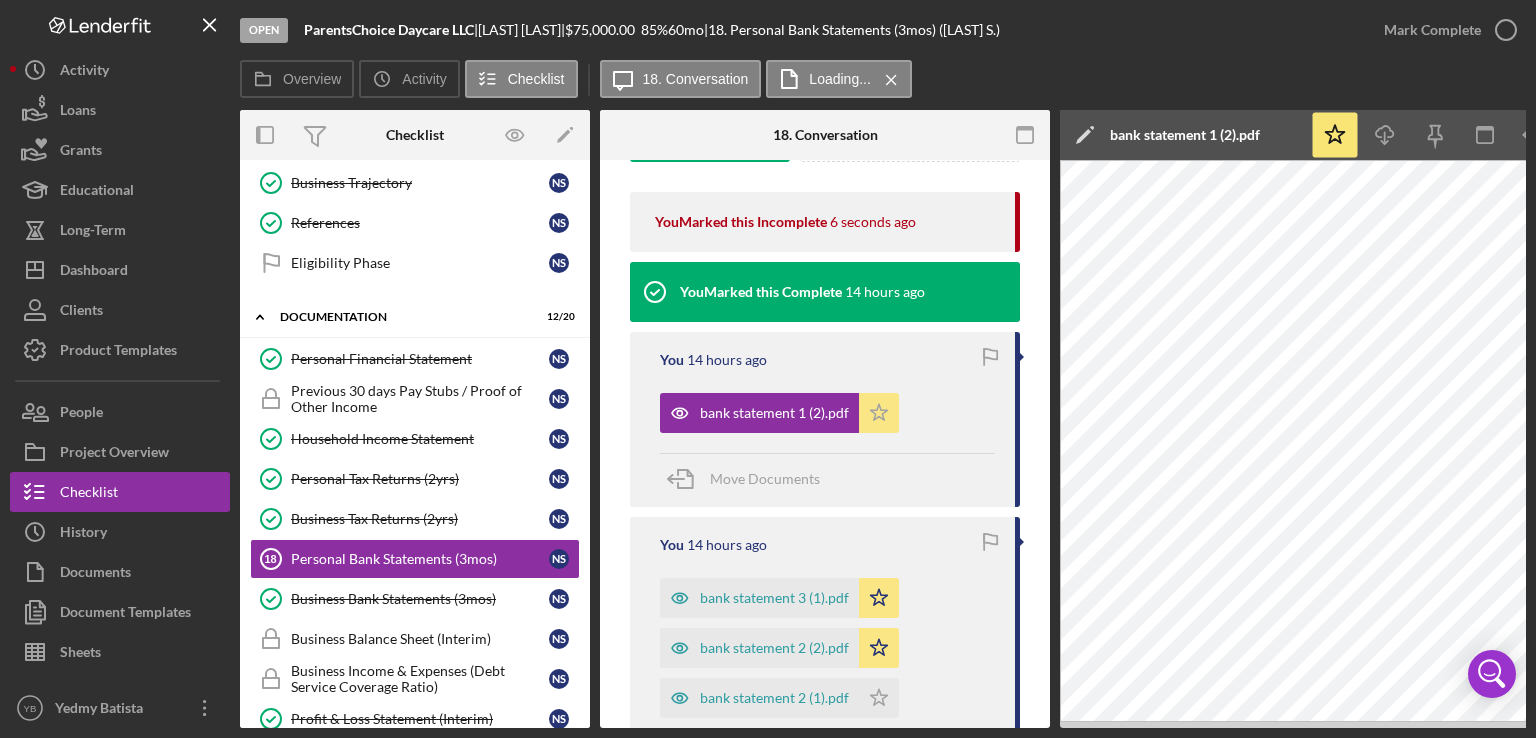 click 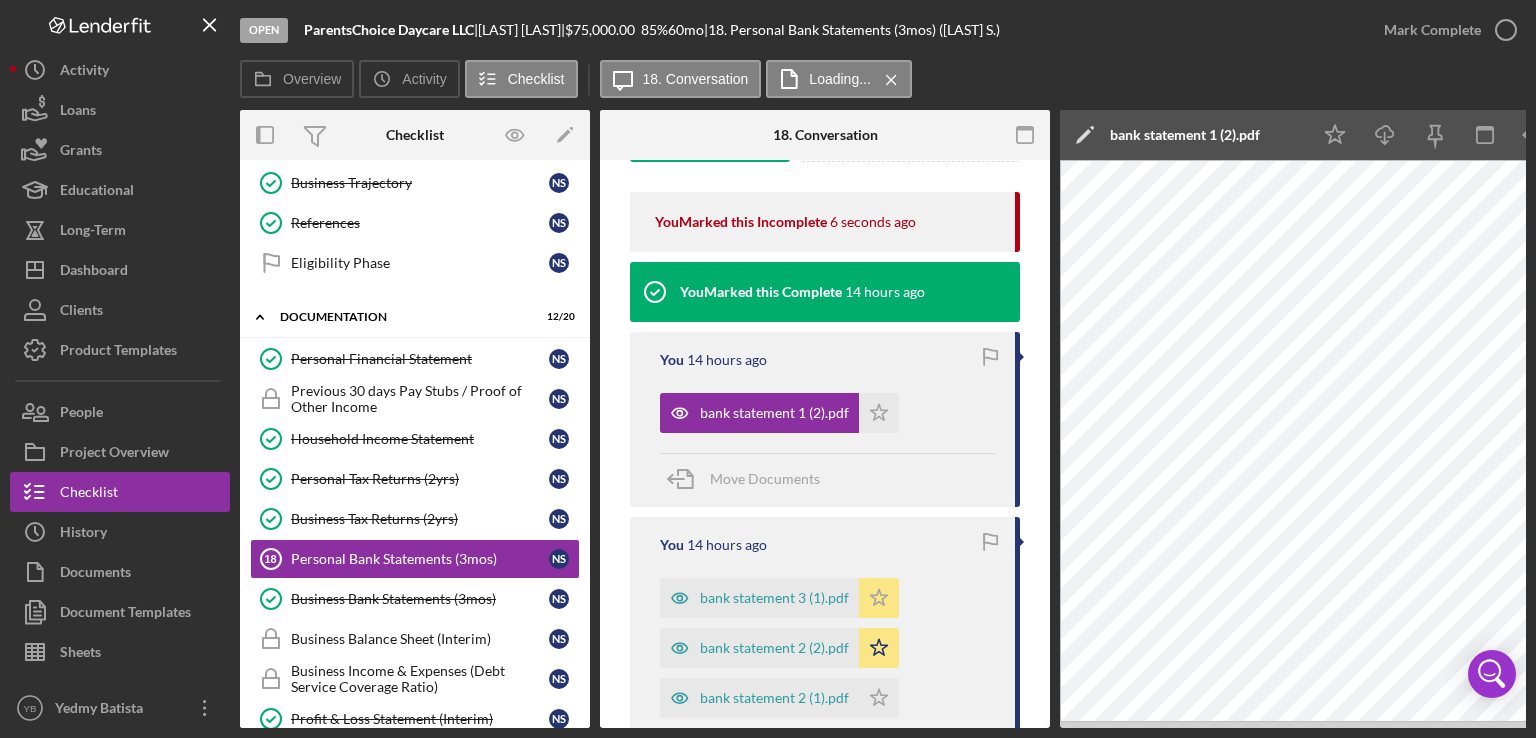 click on "Icon/Star" 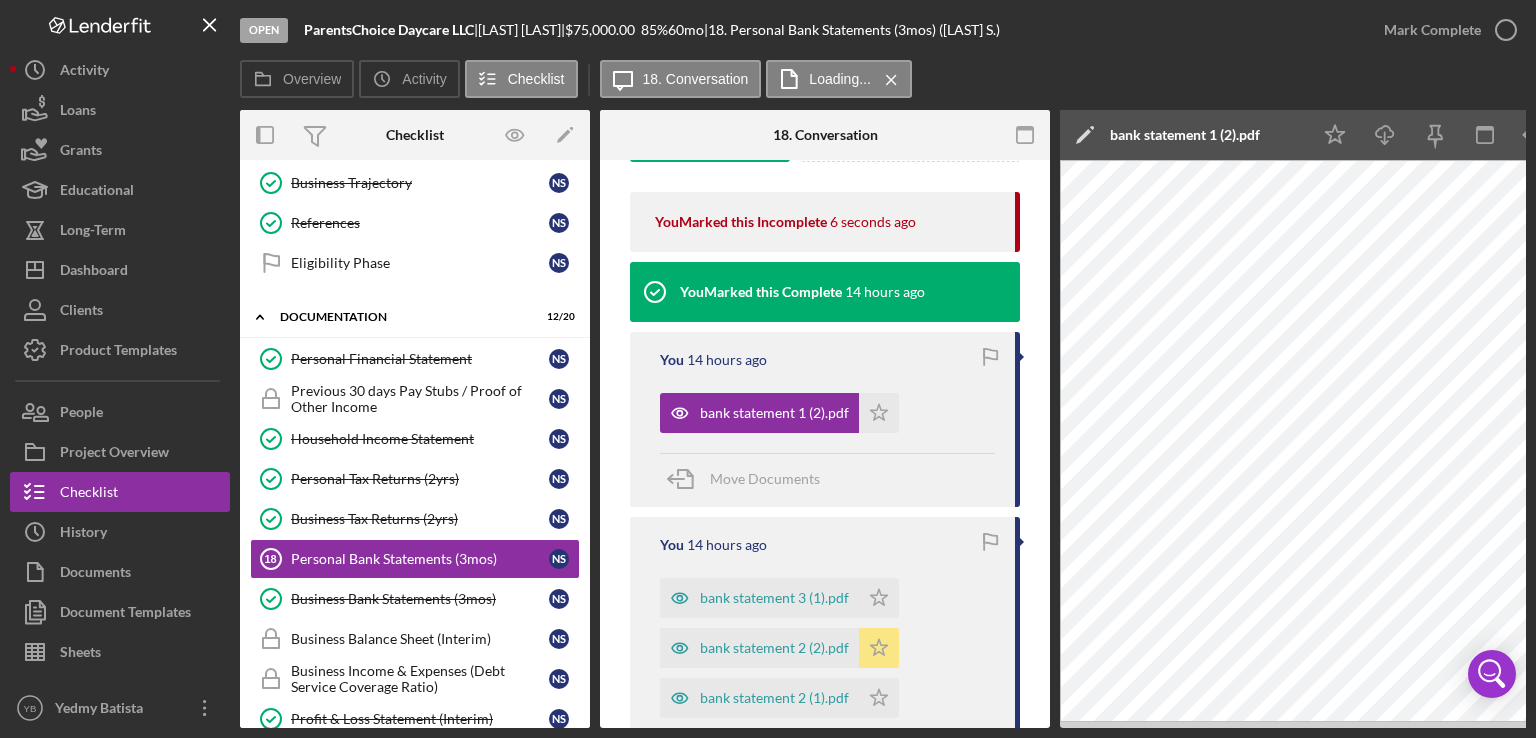 click 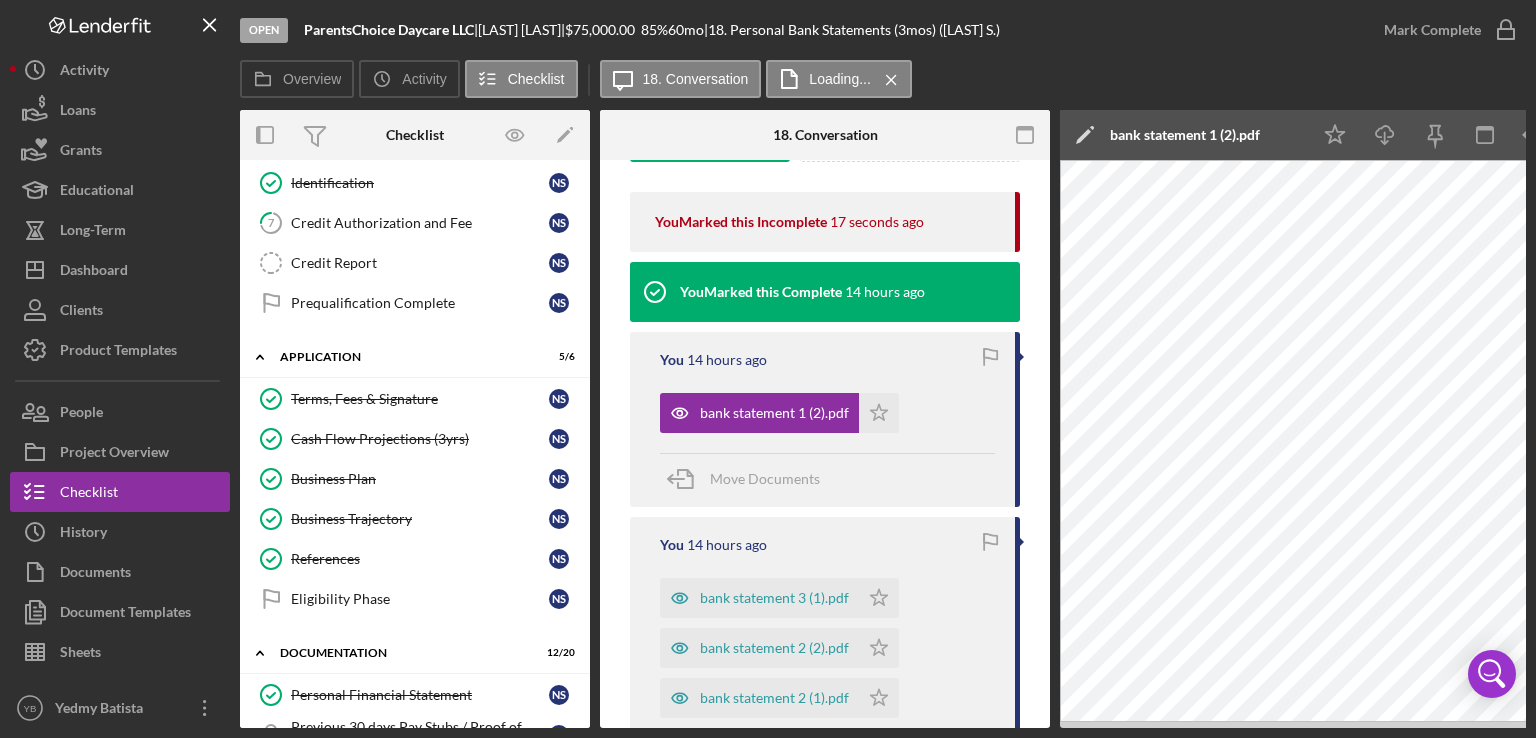 scroll, scrollTop: 241, scrollLeft: 0, axis: vertical 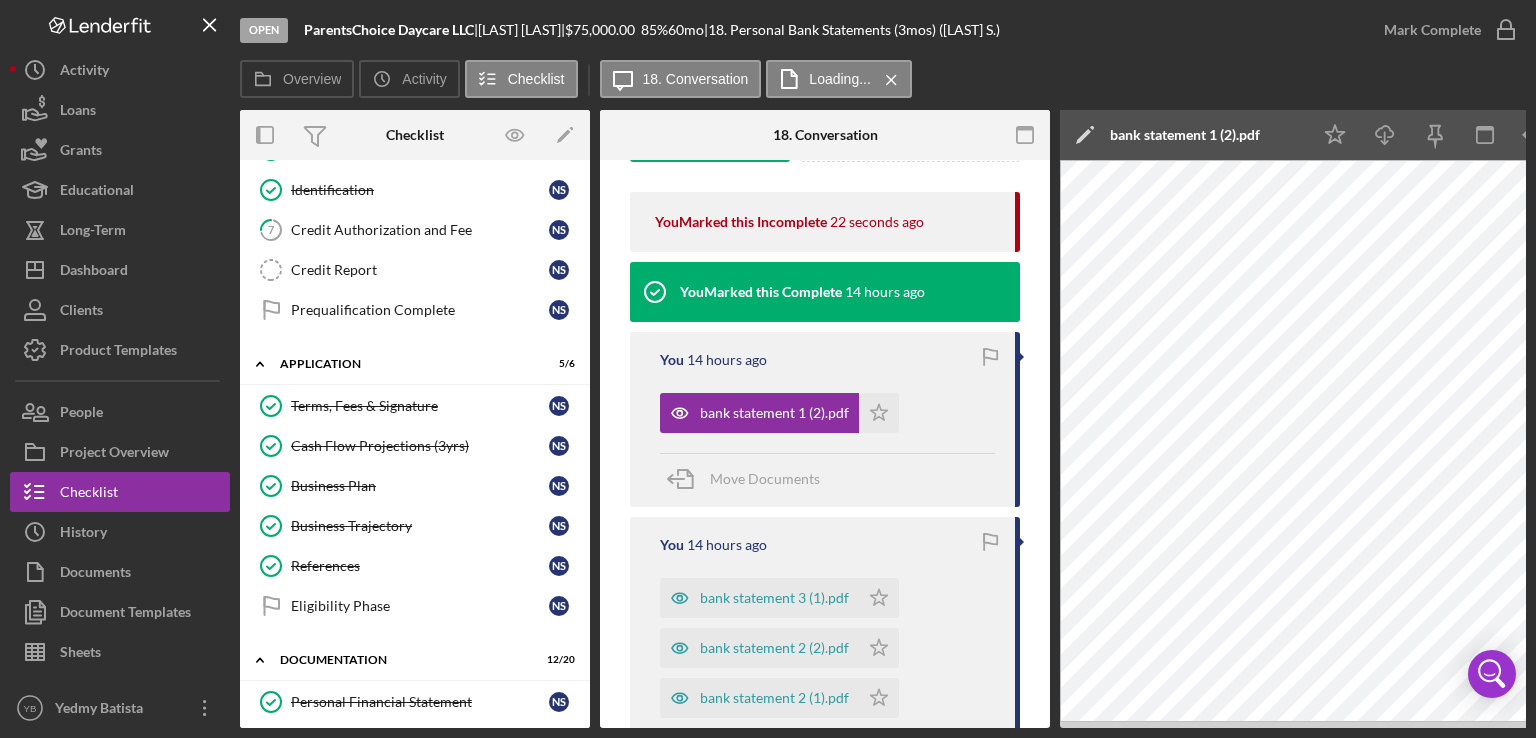 drag, startPoint x: 590, startPoint y: 357, endPoint x: 584, endPoint y: 298, distance: 59.3043 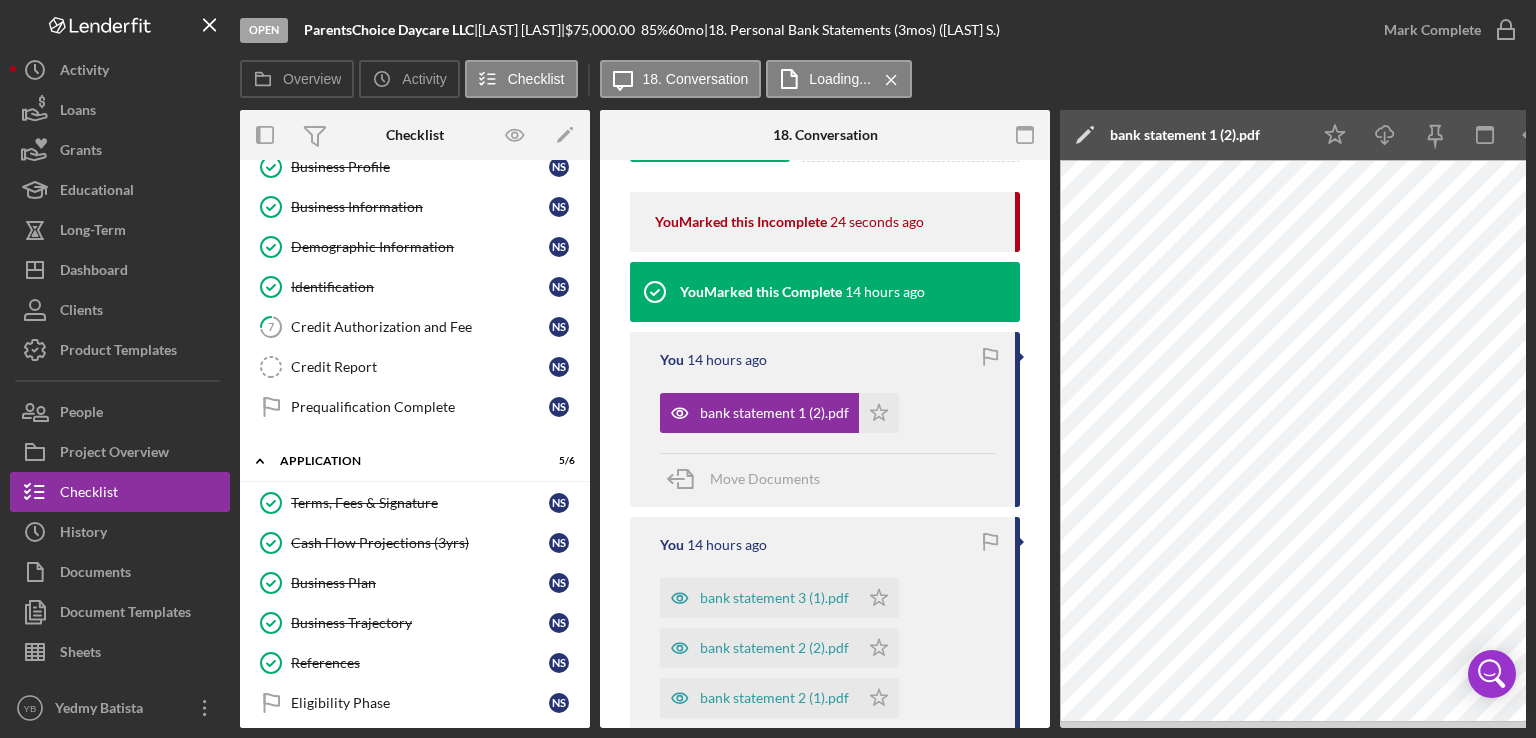 scroll, scrollTop: 164, scrollLeft: 0, axis: vertical 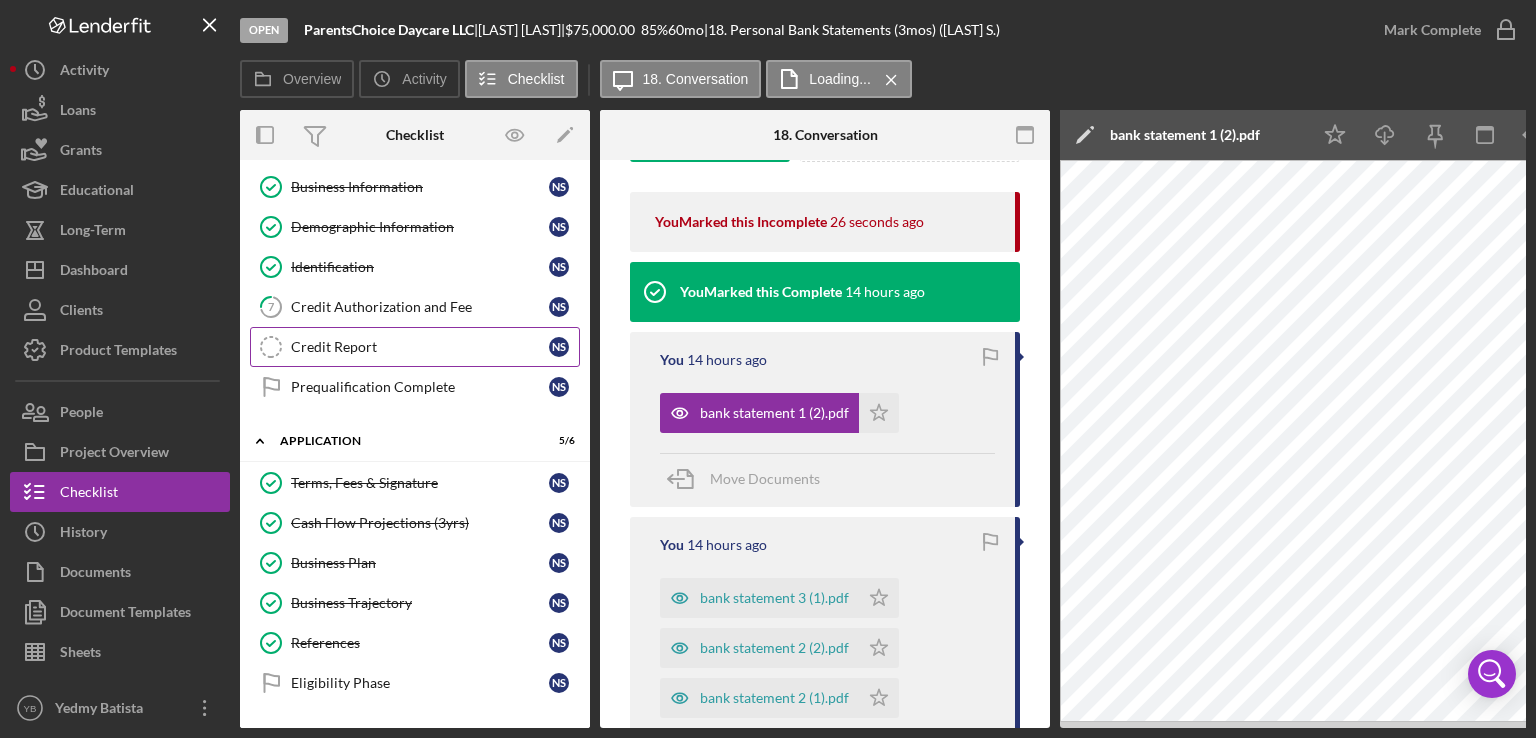 click on "Credit Report" at bounding box center (420, 347) 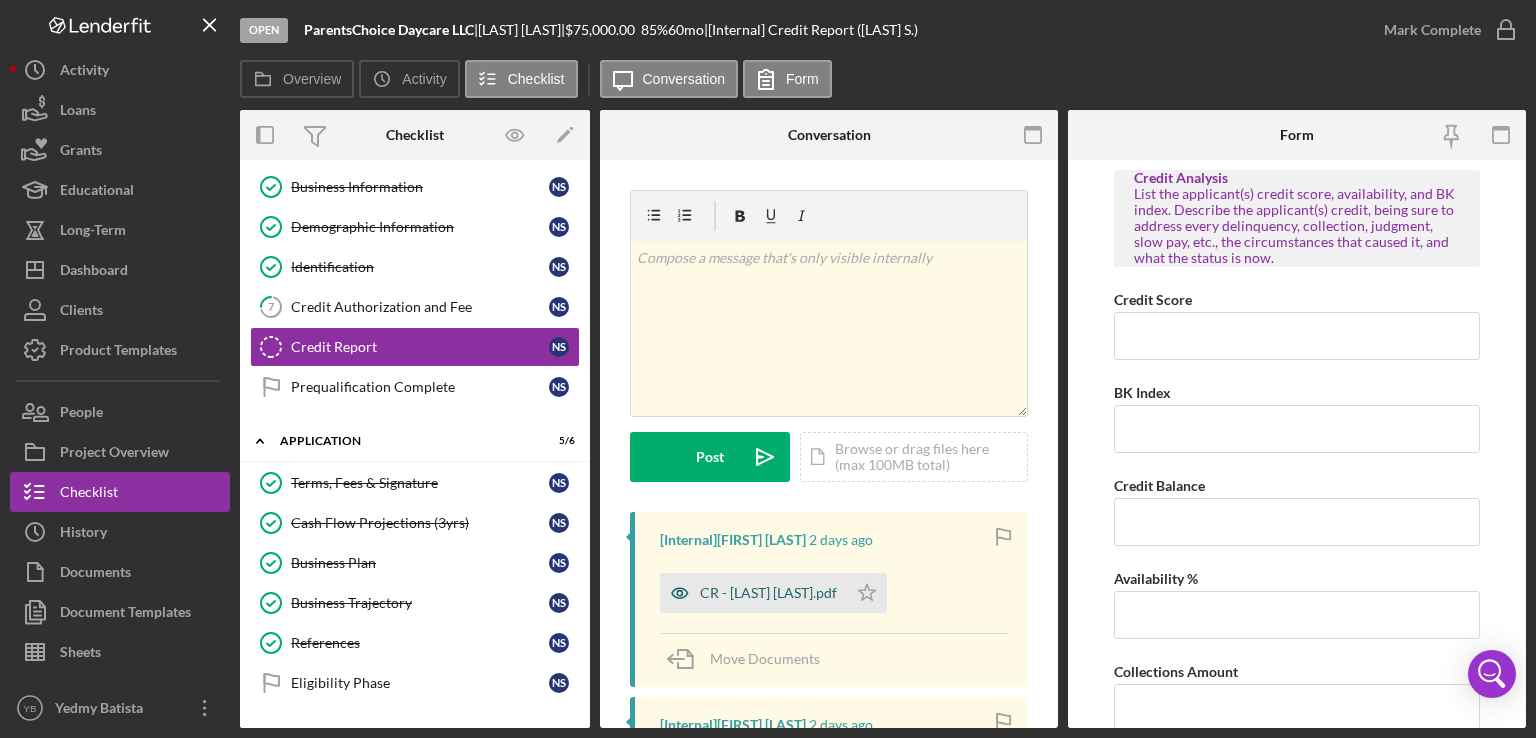 click on "CR - [LAST] [LAST].pdf" at bounding box center [768, 593] 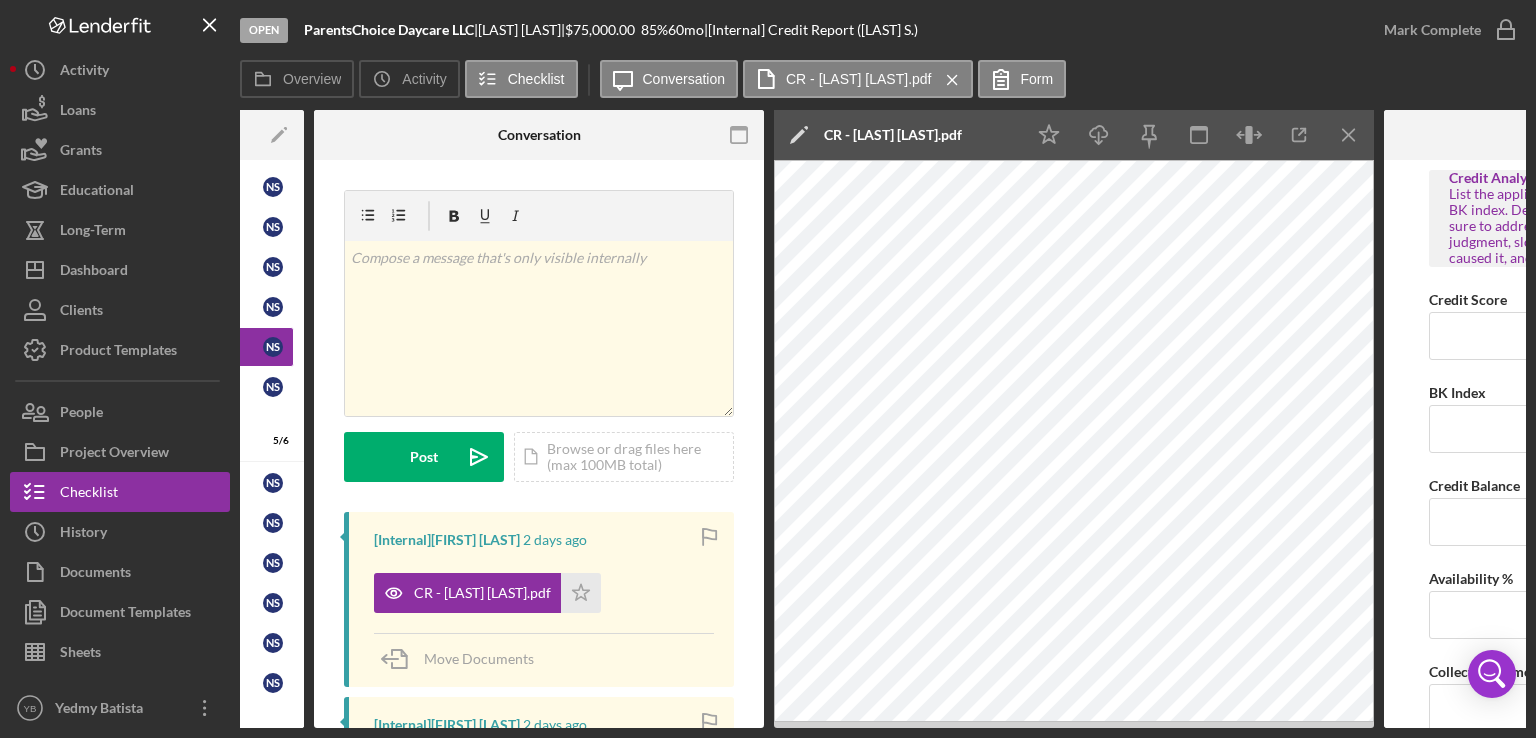 scroll, scrollTop: 0, scrollLeft: 288, axis: horizontal 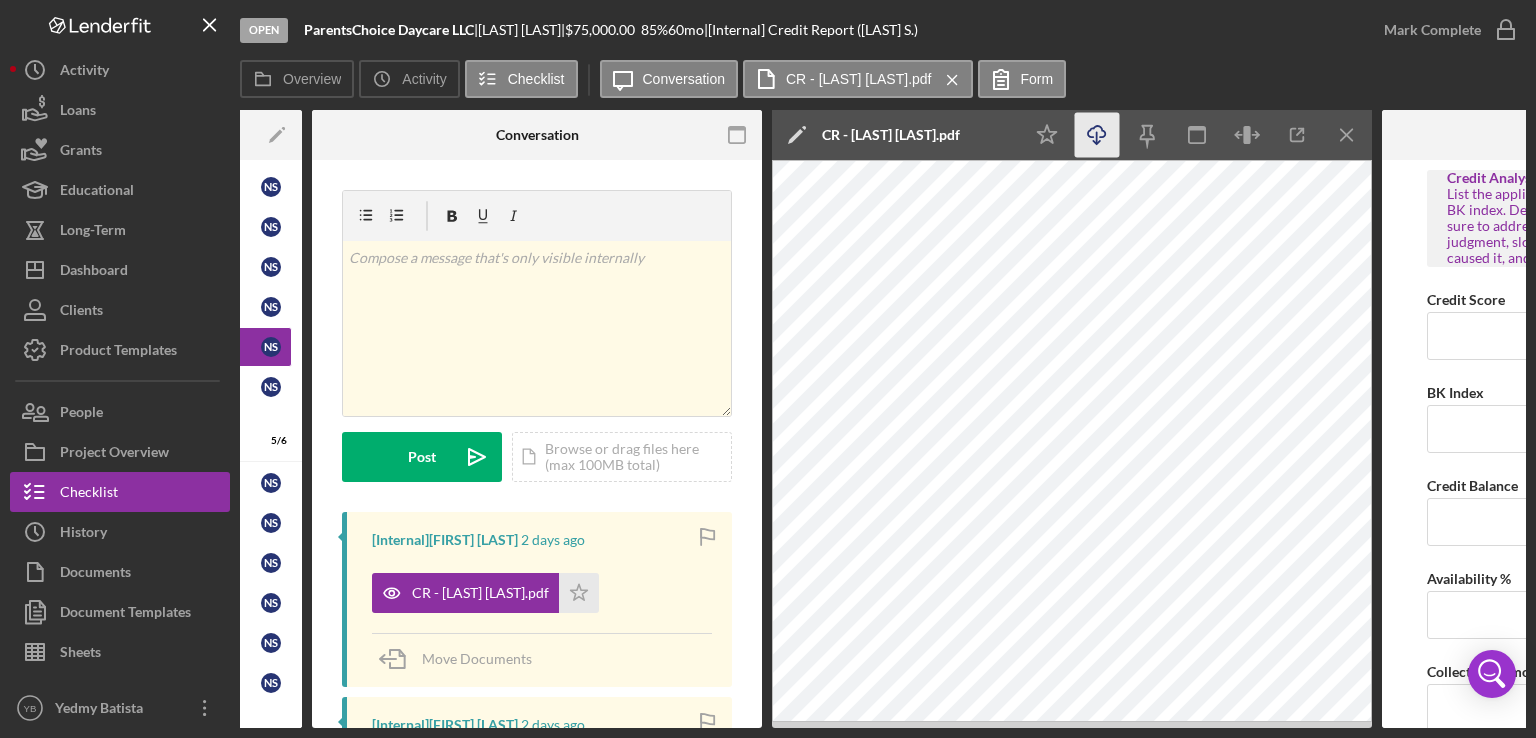 click on "Icon/Download" 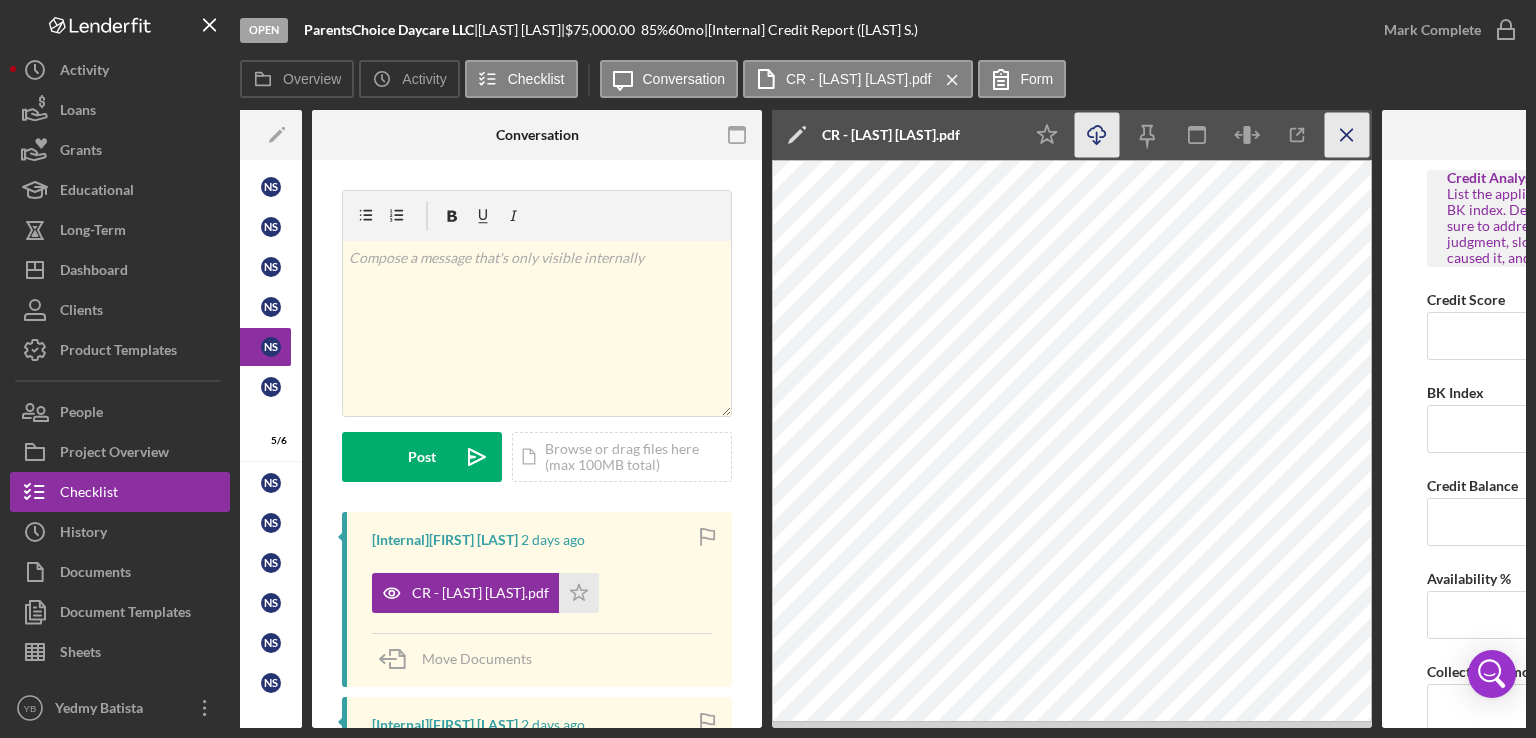 click on "Icon/Menu Close" 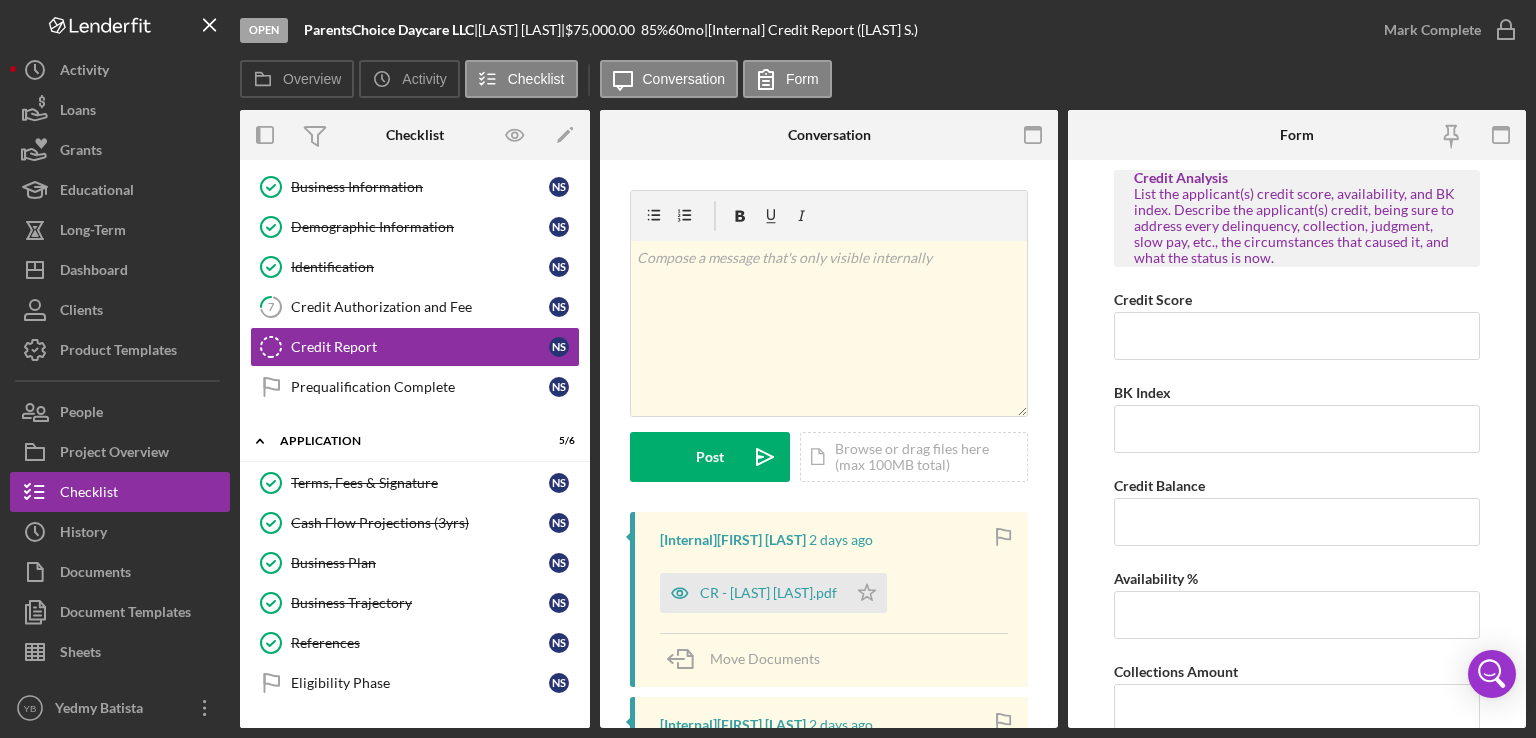 scroll, scrollTop: 0, scrollLeft: 0, axis: both 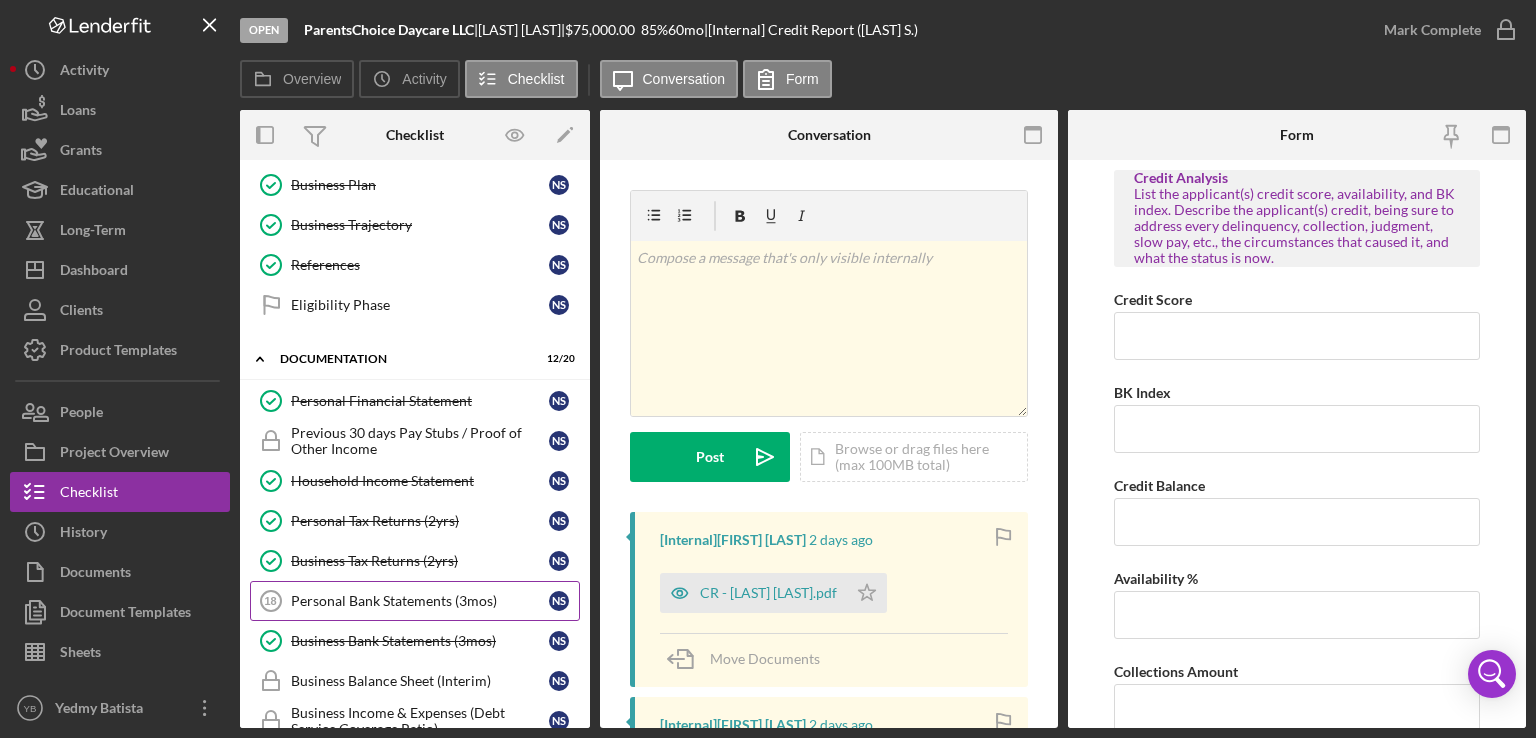 click on "Personal Bank Statements (3mos)" at bounding box center (420, 601) 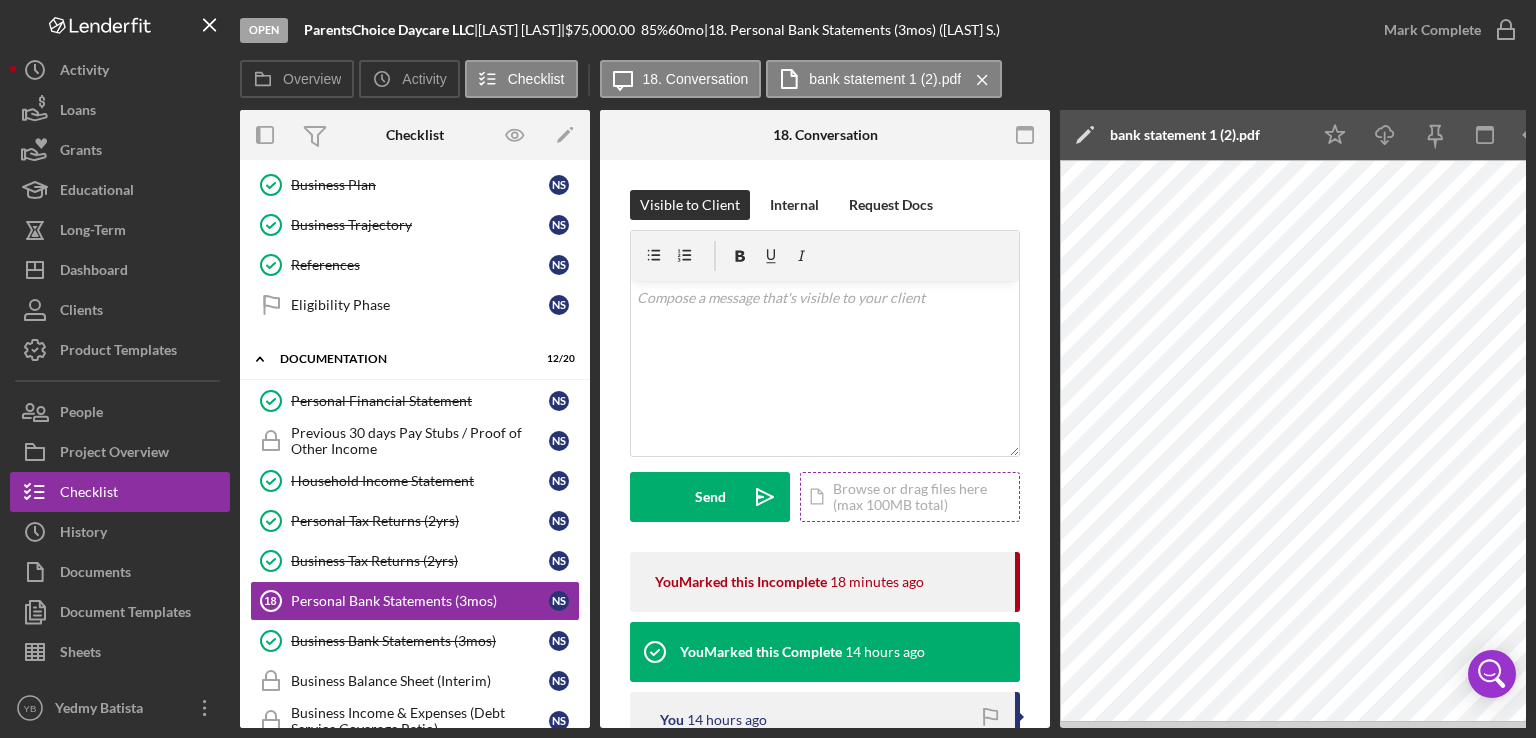 click on "Icon/Document Browse or drag files here (max 100MB total) Tap to choose files or take a photo" at bounding box center [910, 497] 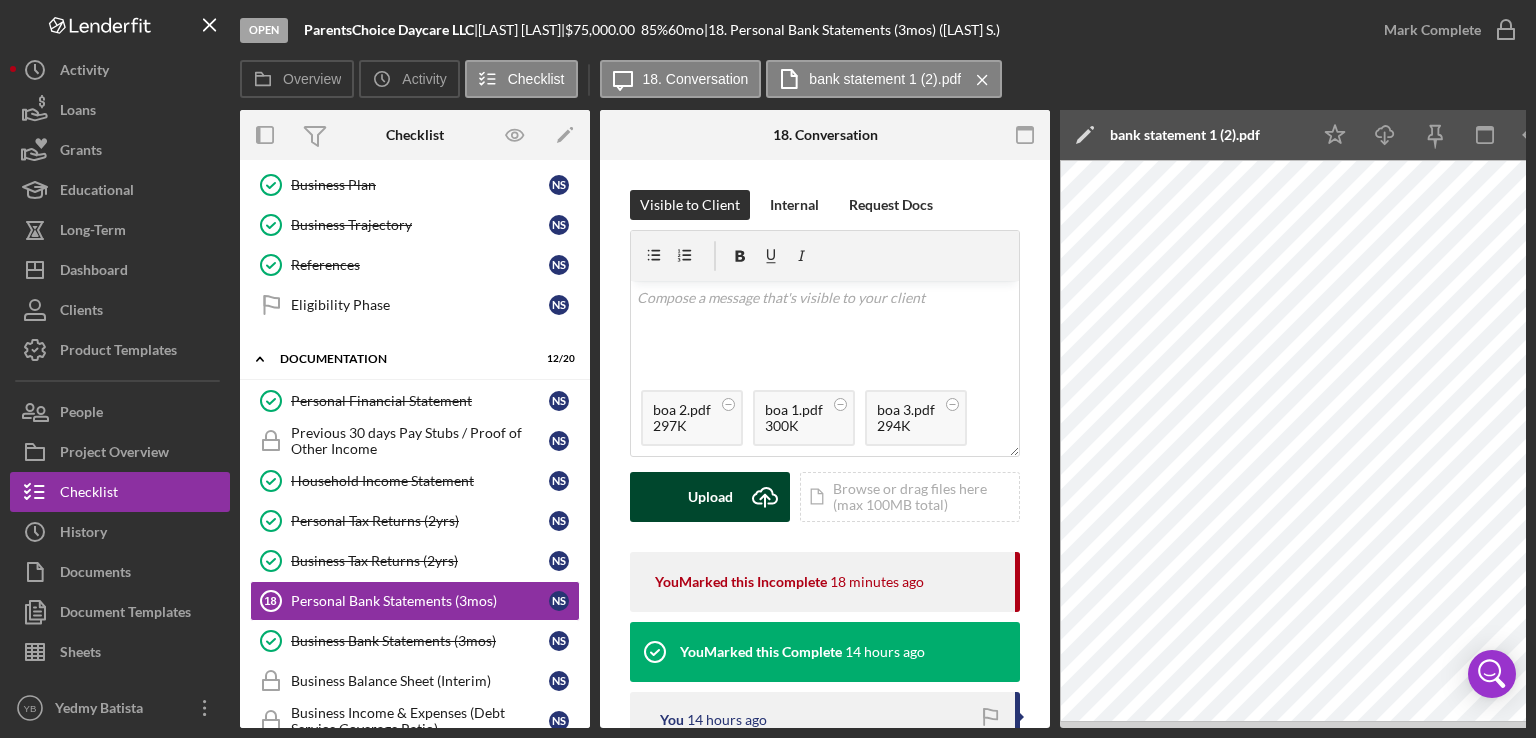 click on "Upload" at bounding box center [710, 497] 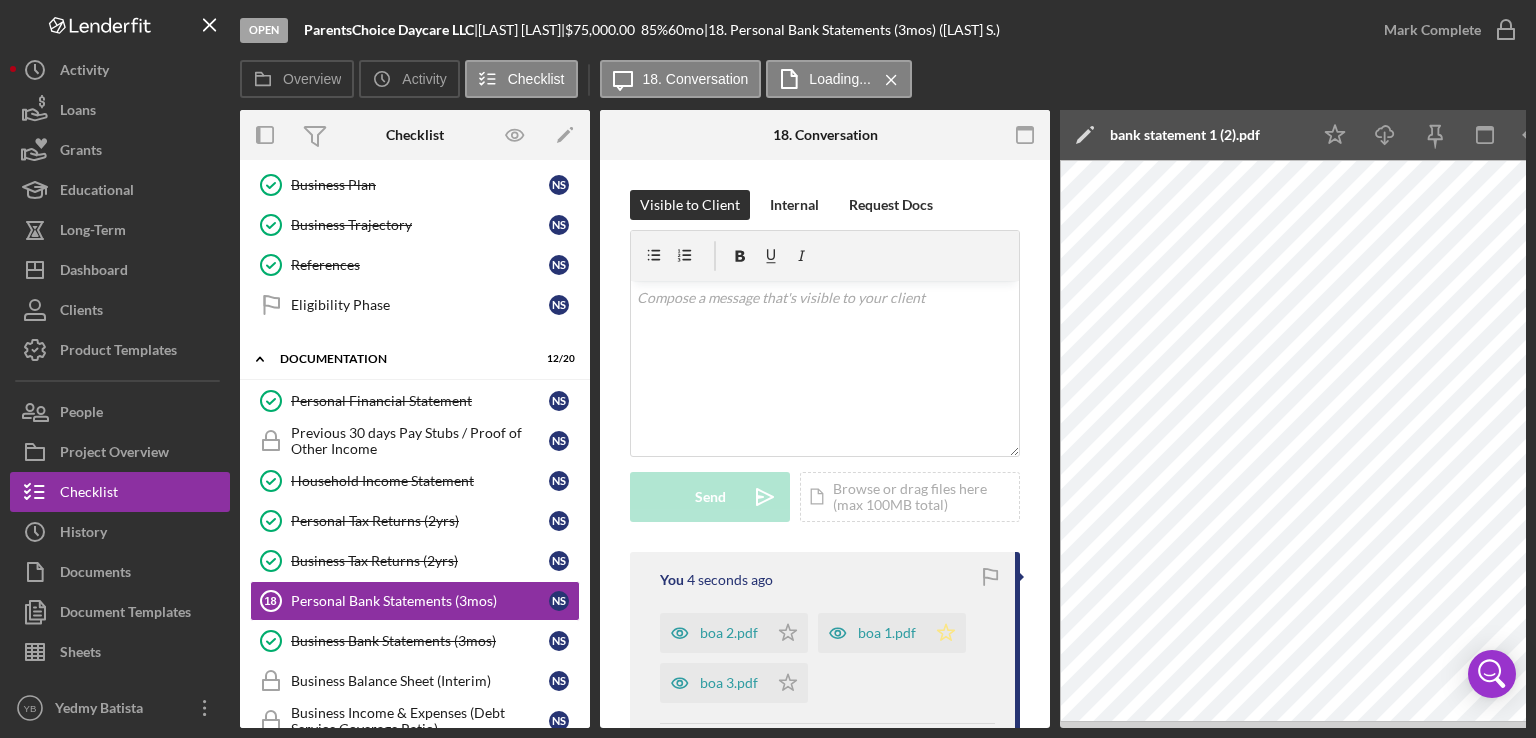 click on "Icon/Star" 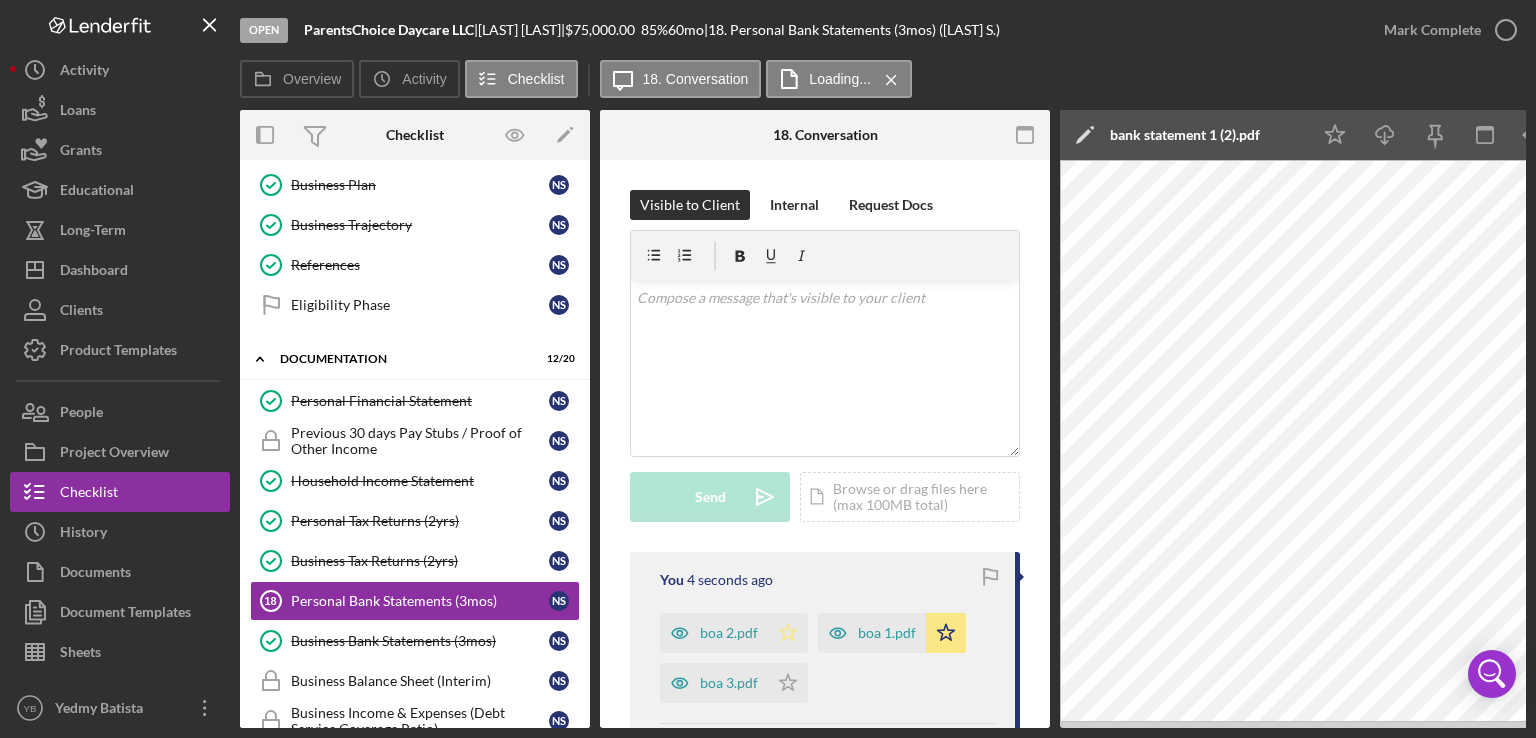 click on "Icon/Star" 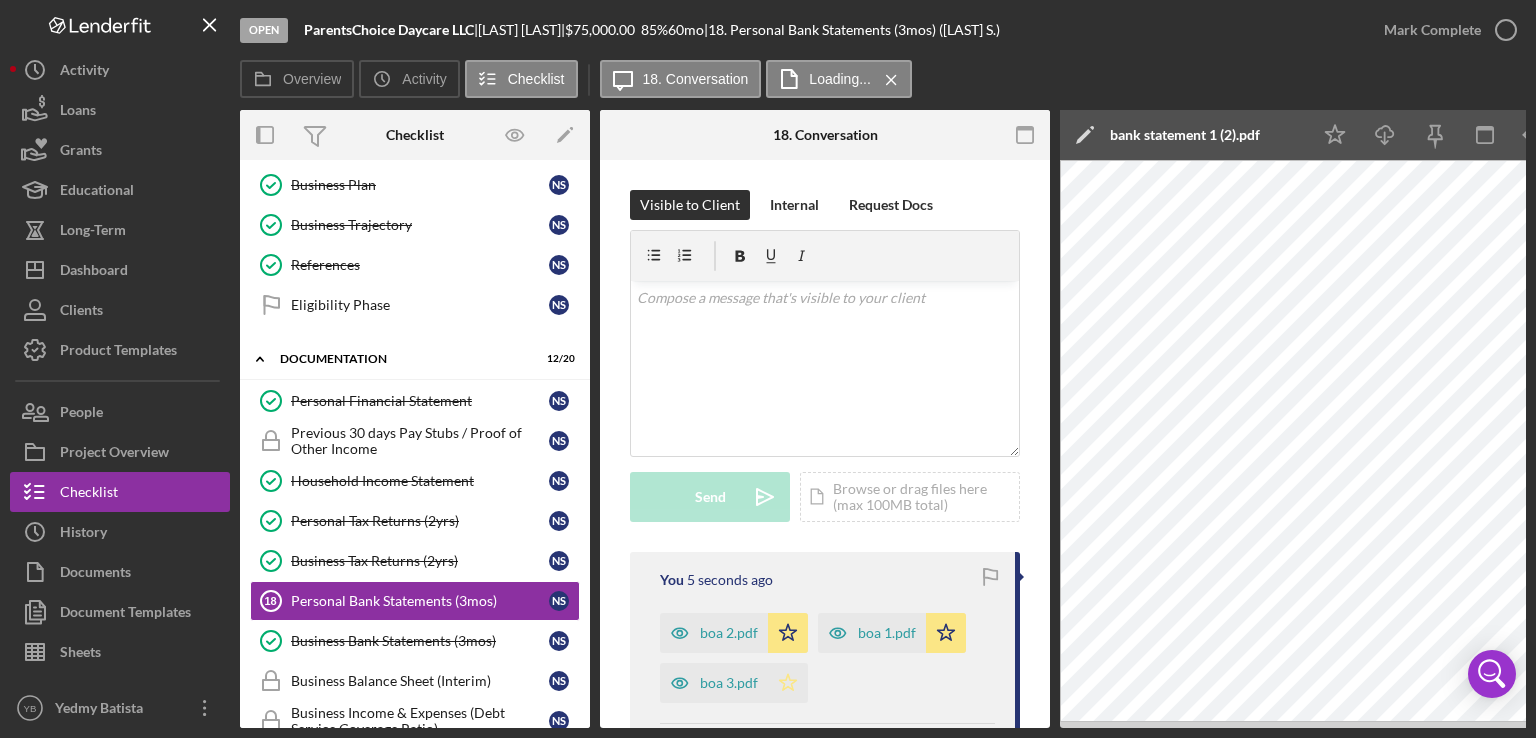 click on "Icon/Star" 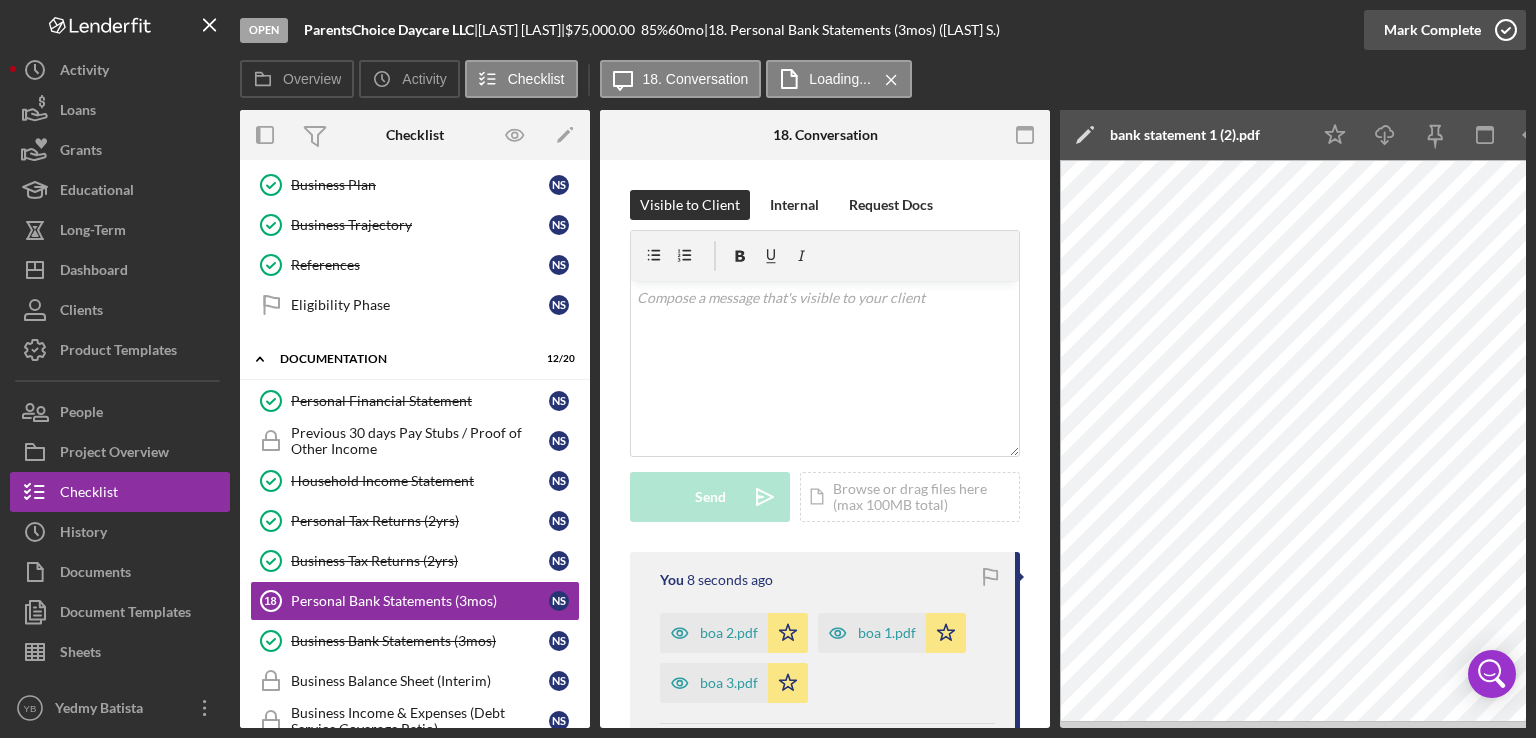 click on "Mark Complete" at bounding box center (1432, 30) 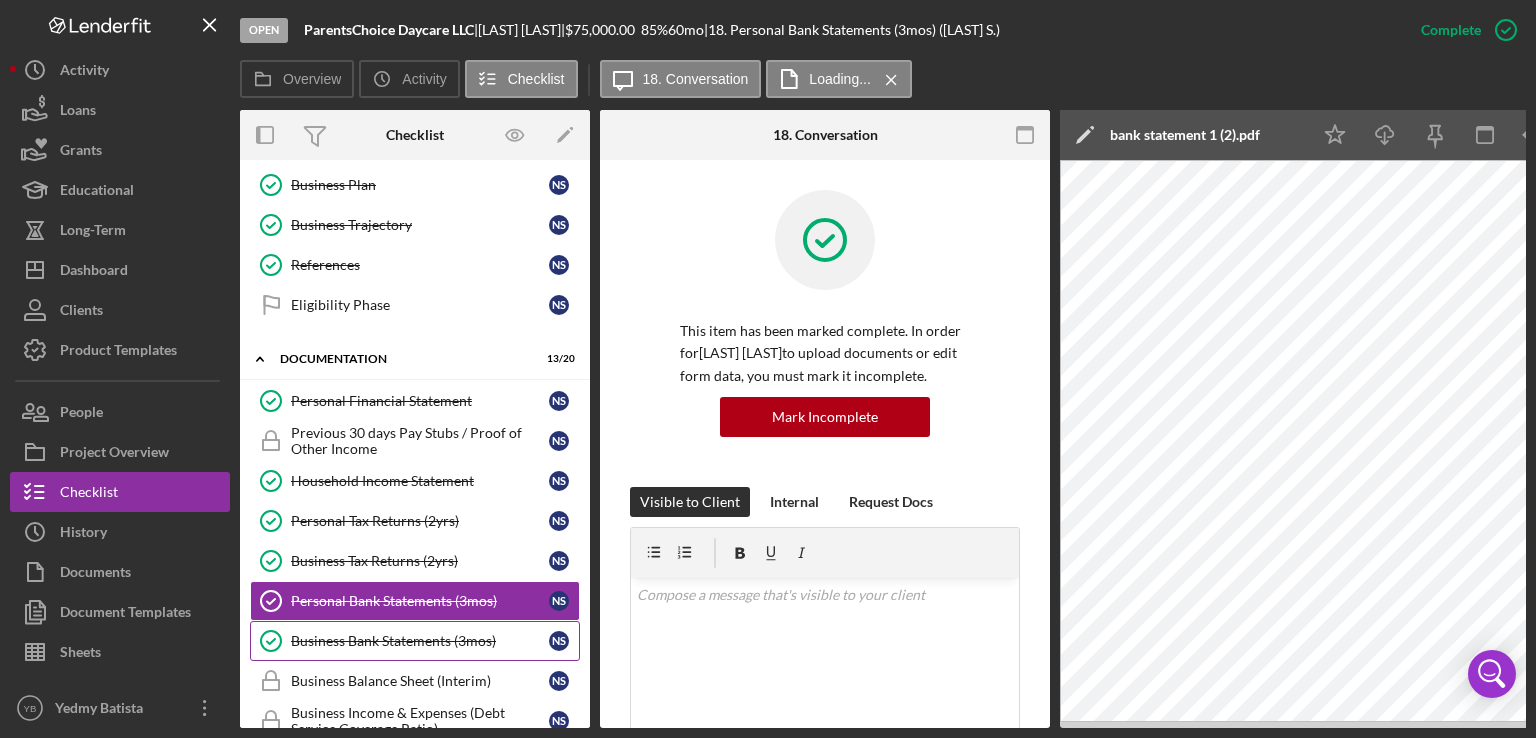 click on "Business Bank Statements (3mos)" at bounding box center [420, 641] 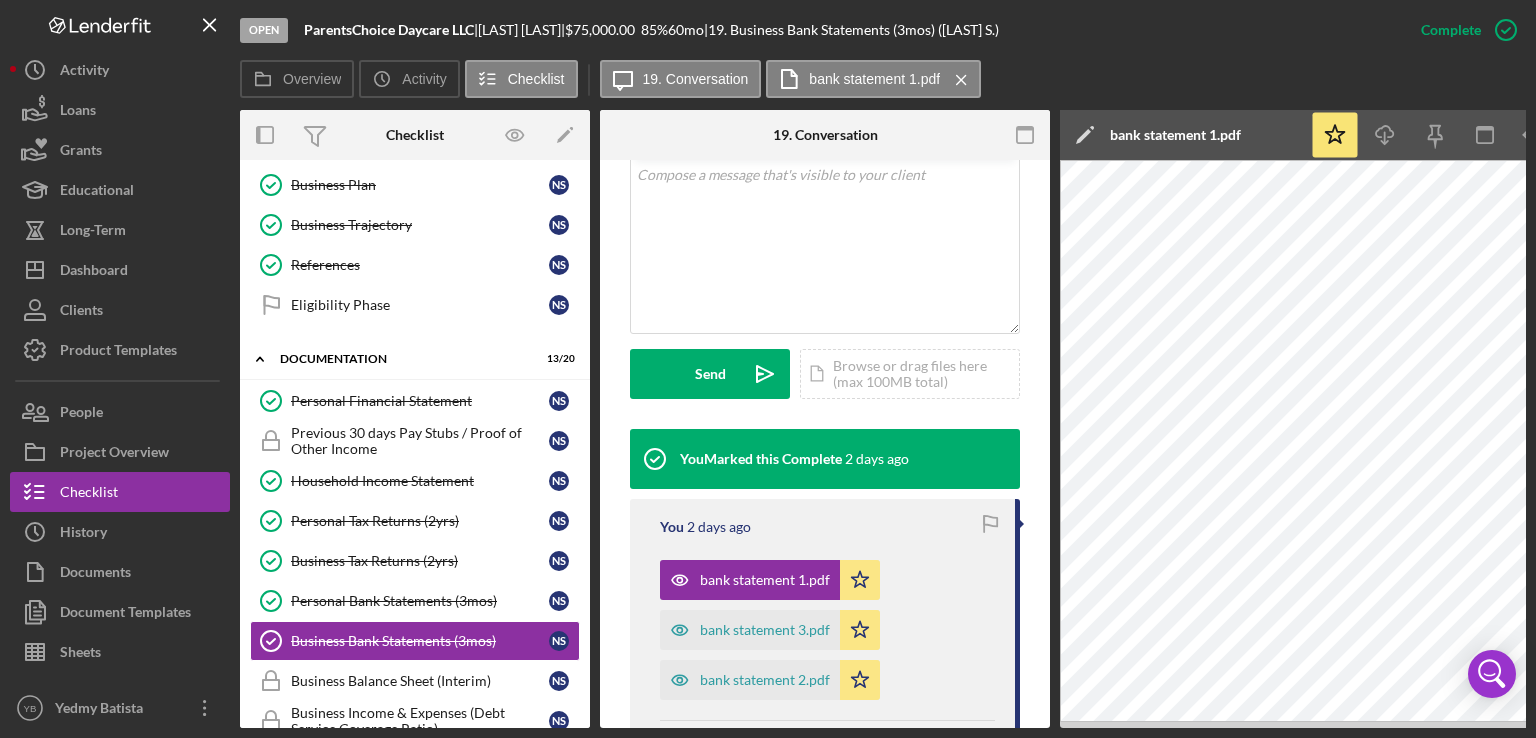 scroll, scrollTop: 424, scrollLeft: 0, axis: vertical 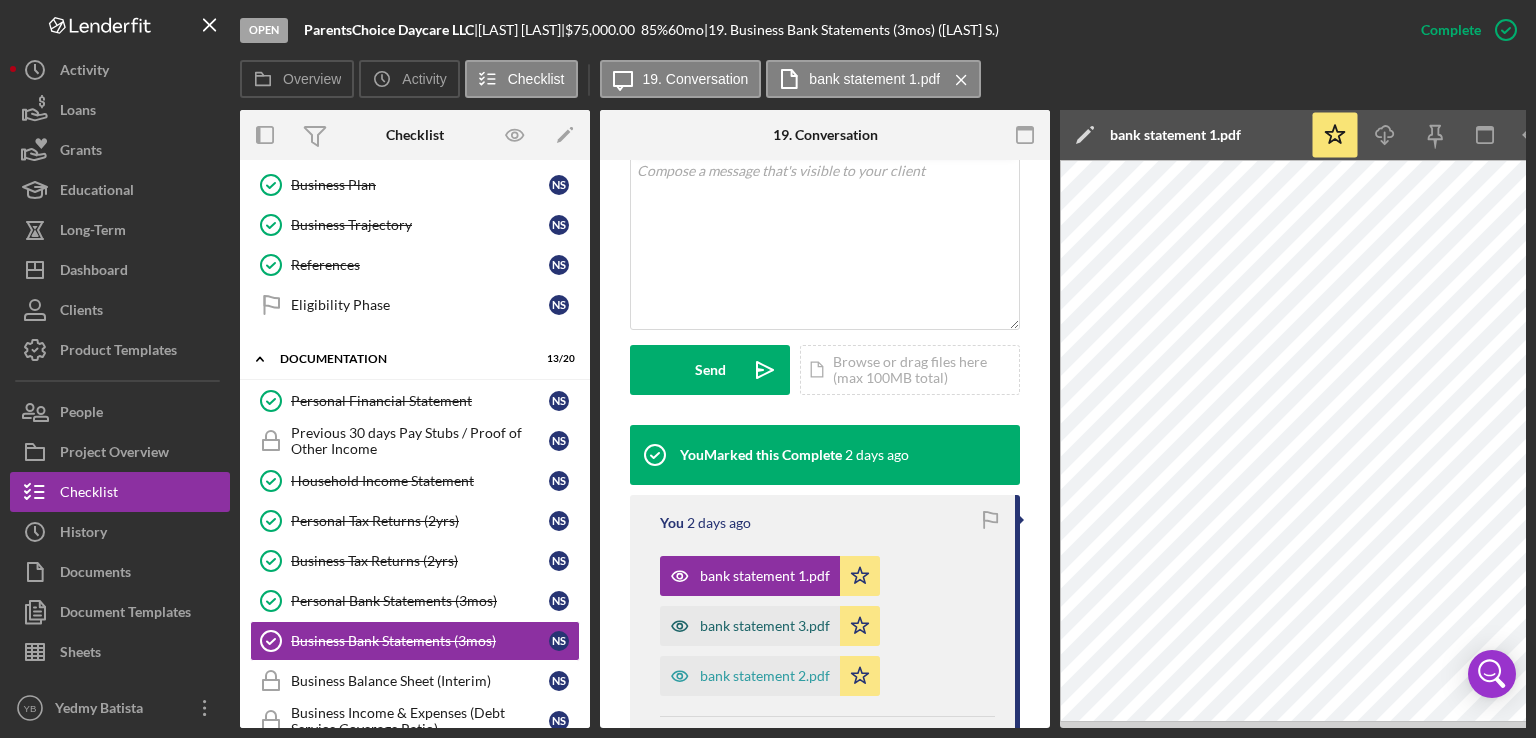 click on "bank statement 3.pdf" at bounding box center (765, 626) 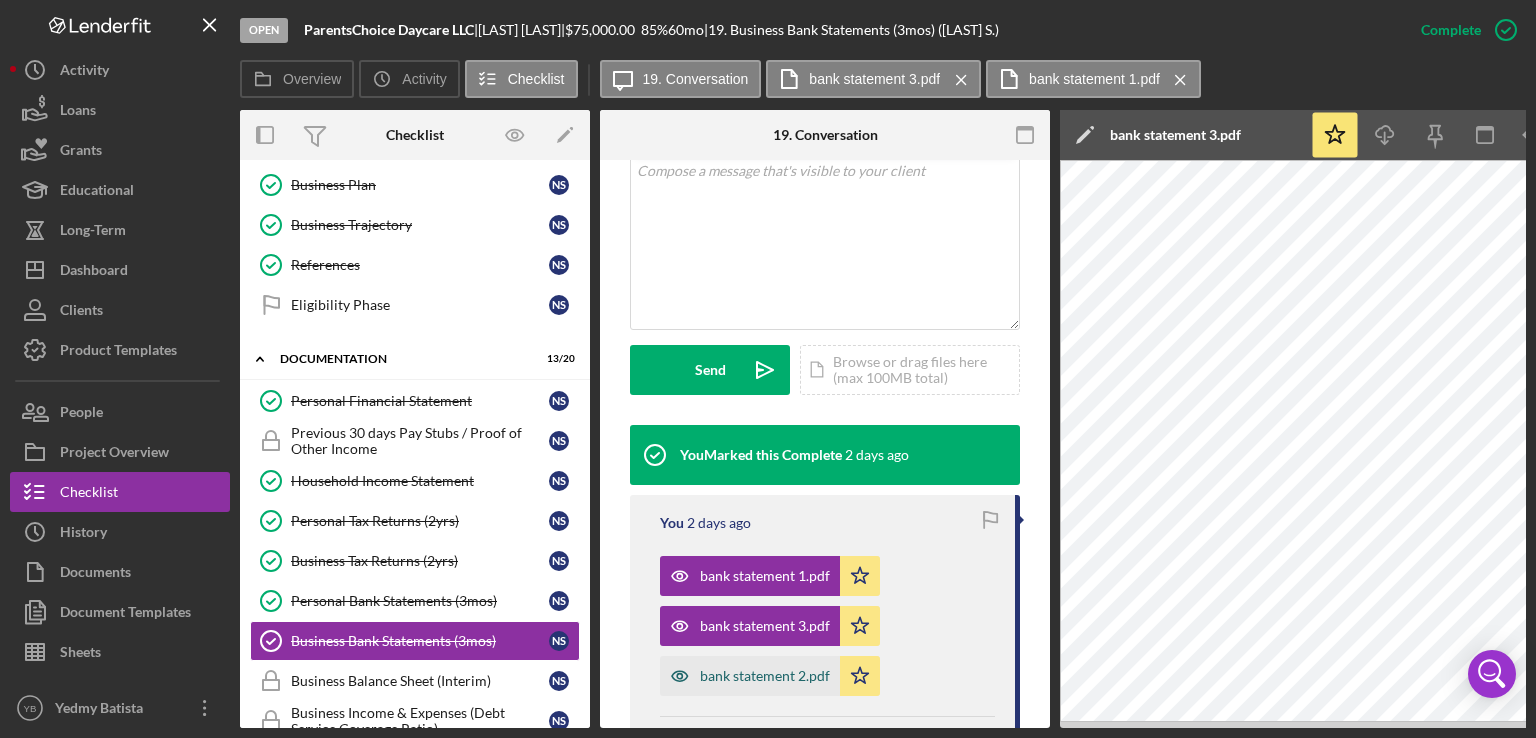 click on "bank statement 2.pdf" at bounding box center [765, 676] 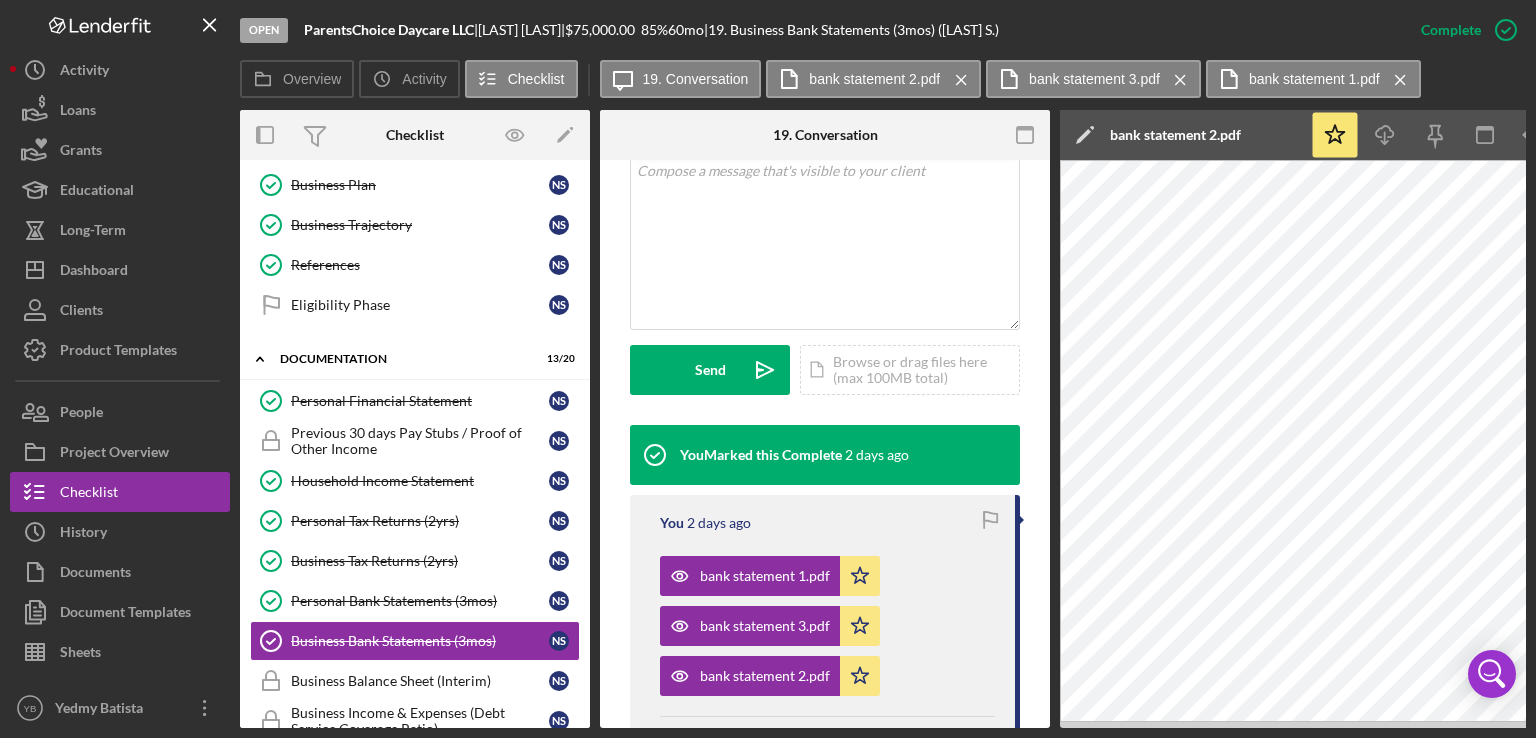 drag, startPoint x: 750, startPoint y: 721, endPoint x: 809, endPoint y: 723, distance: 59.03389 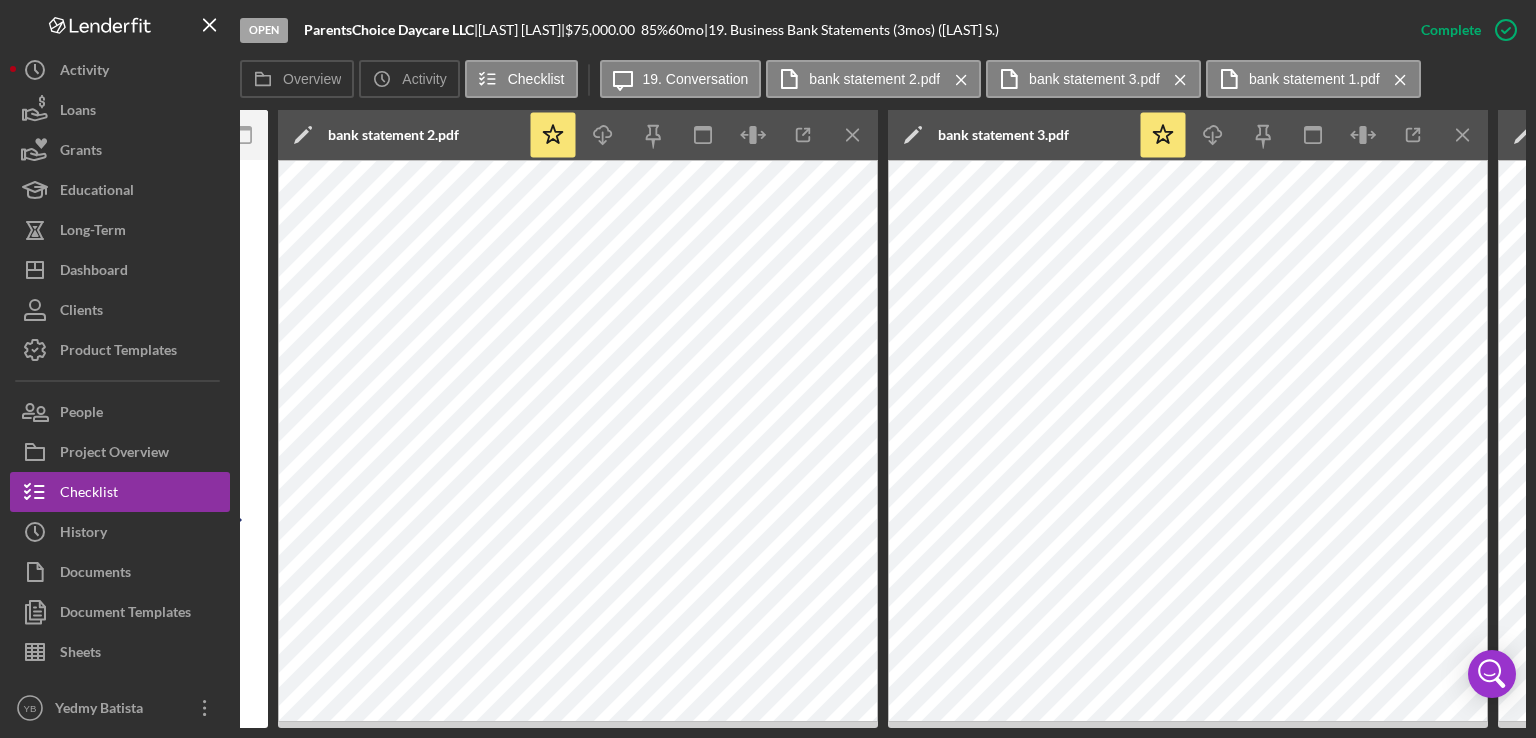scroll, scrollTop: 0, scrollLeft: 783, axis: horizontal 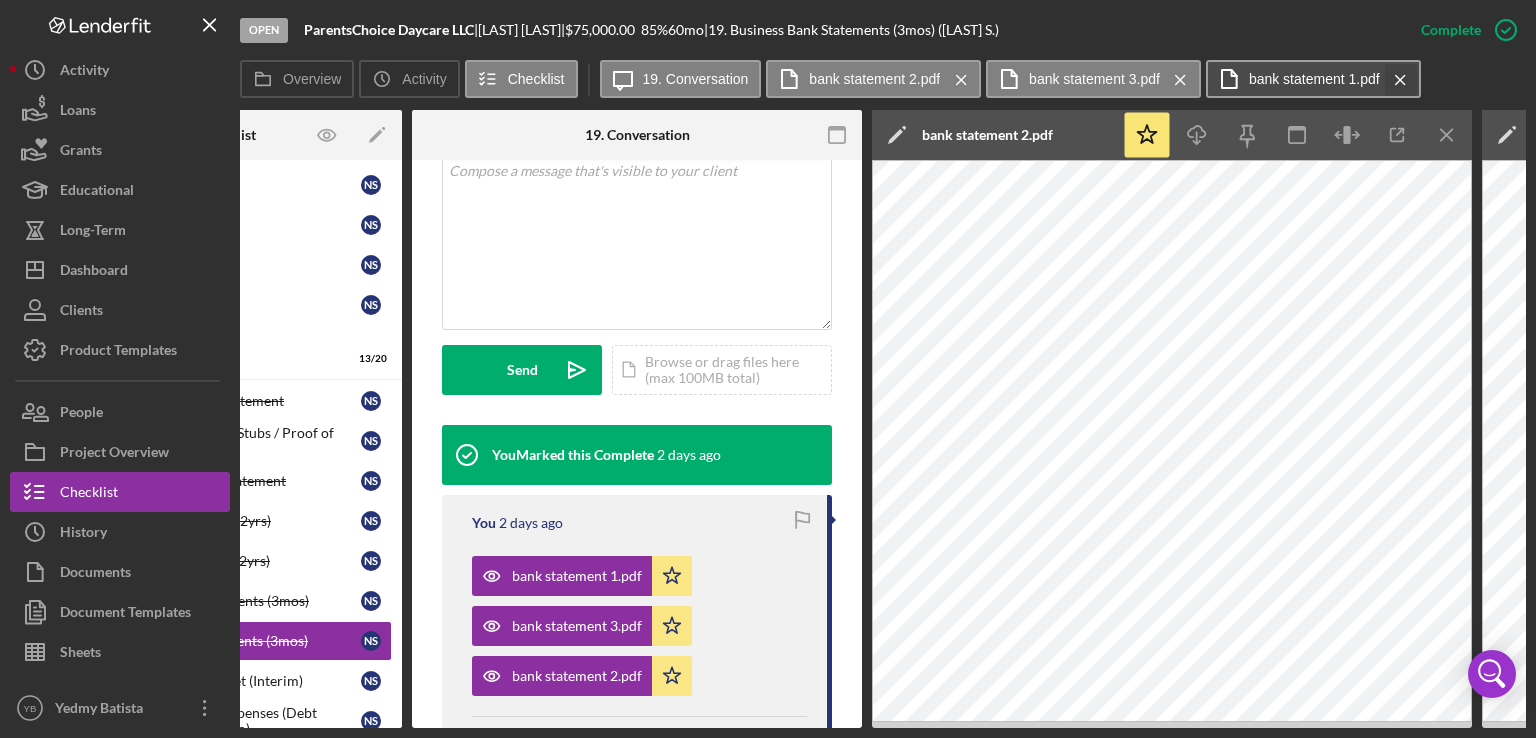 click on "Icon/Menu Close" 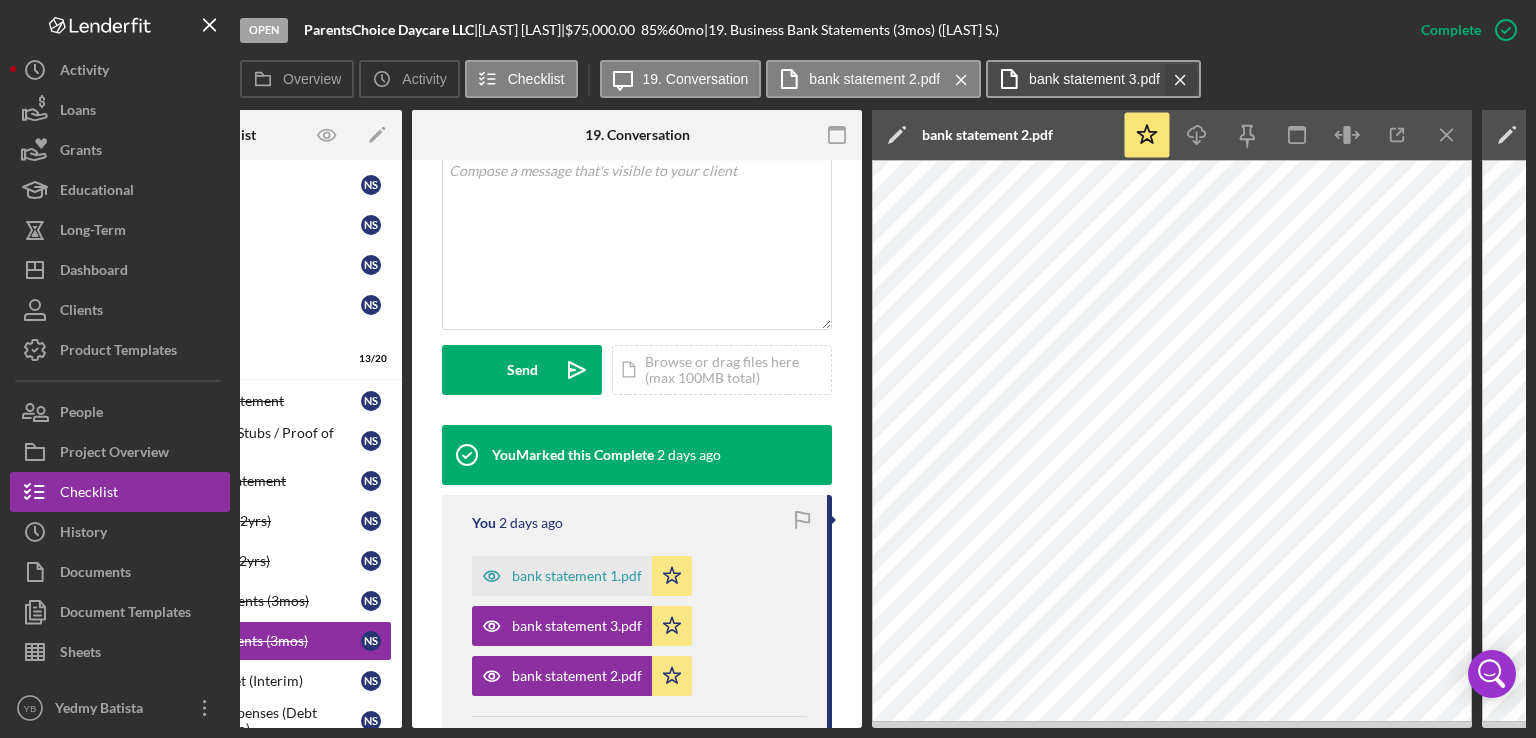 click on "Icon/Menu Close" 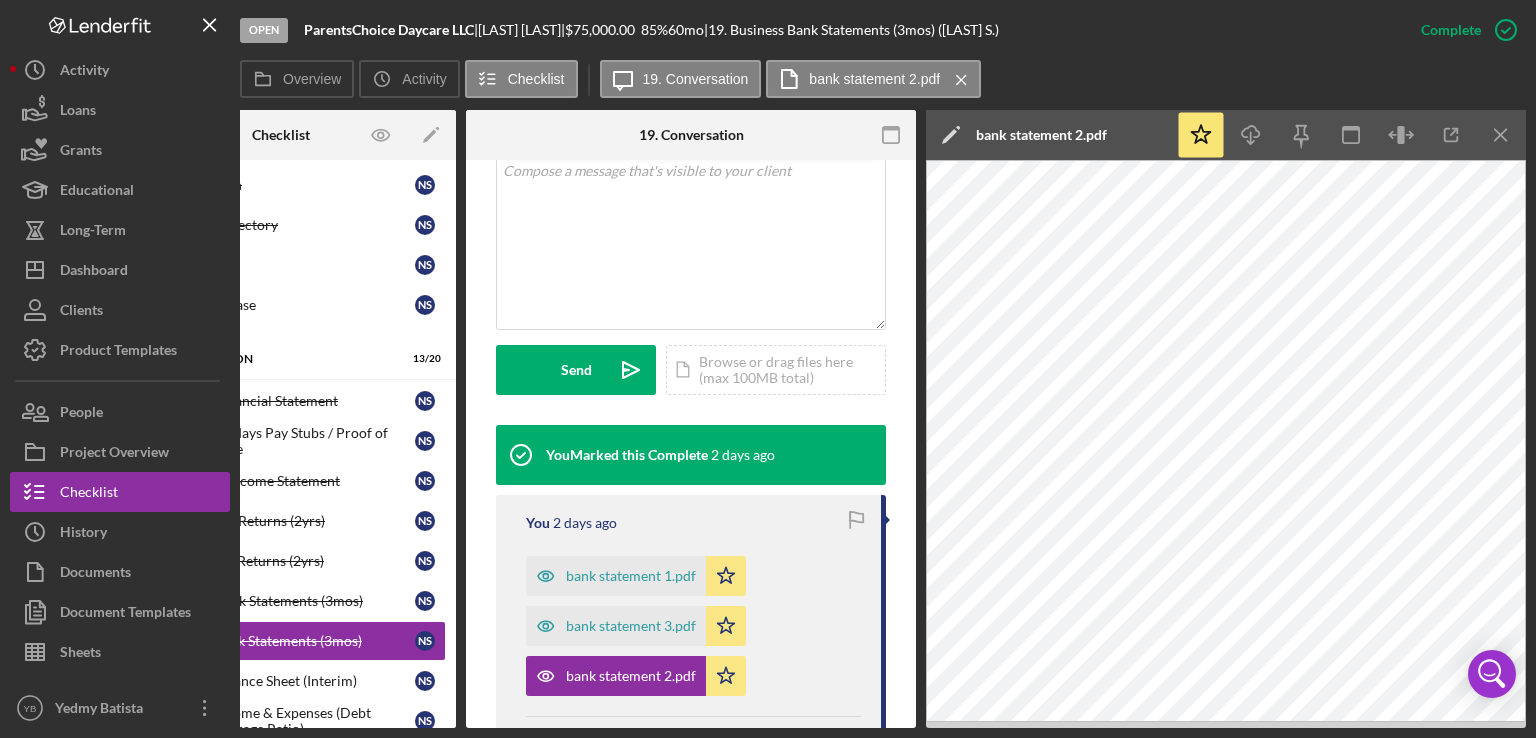 scroll, scrollTop: 0, scrollLeft: 133, axis: horizontal 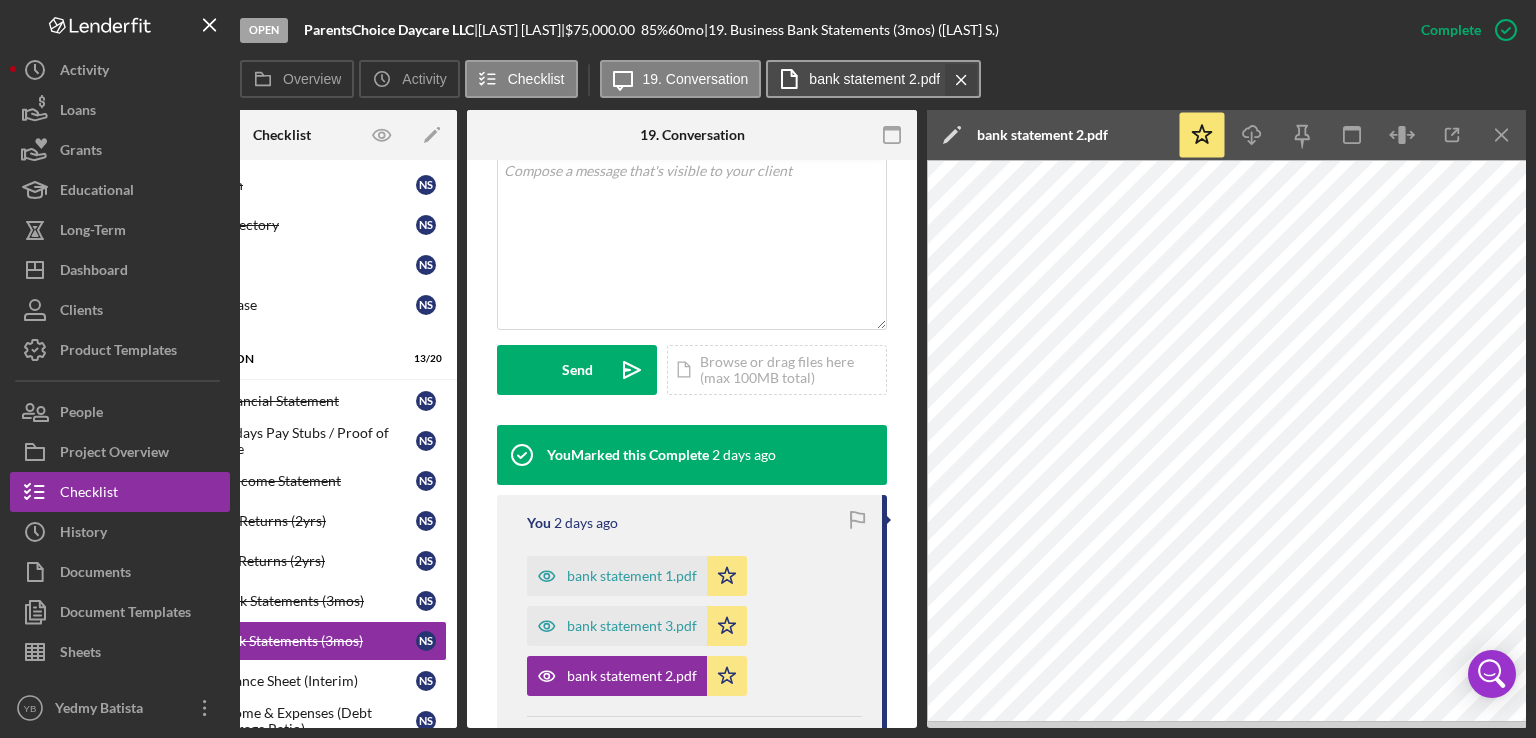 click on "Icon/Menu Close" 